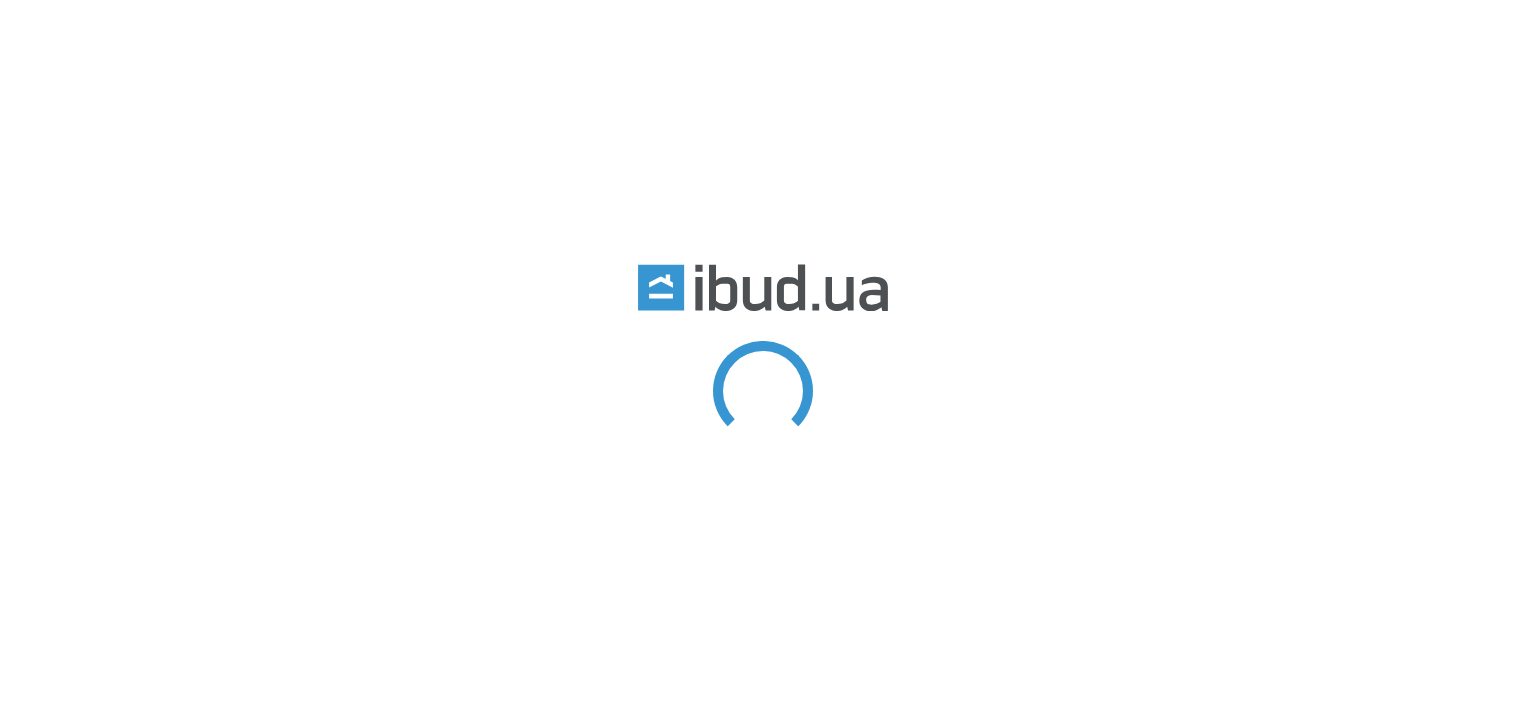scroll, scrollTop: 0, scrollLeft: 0, axis: both 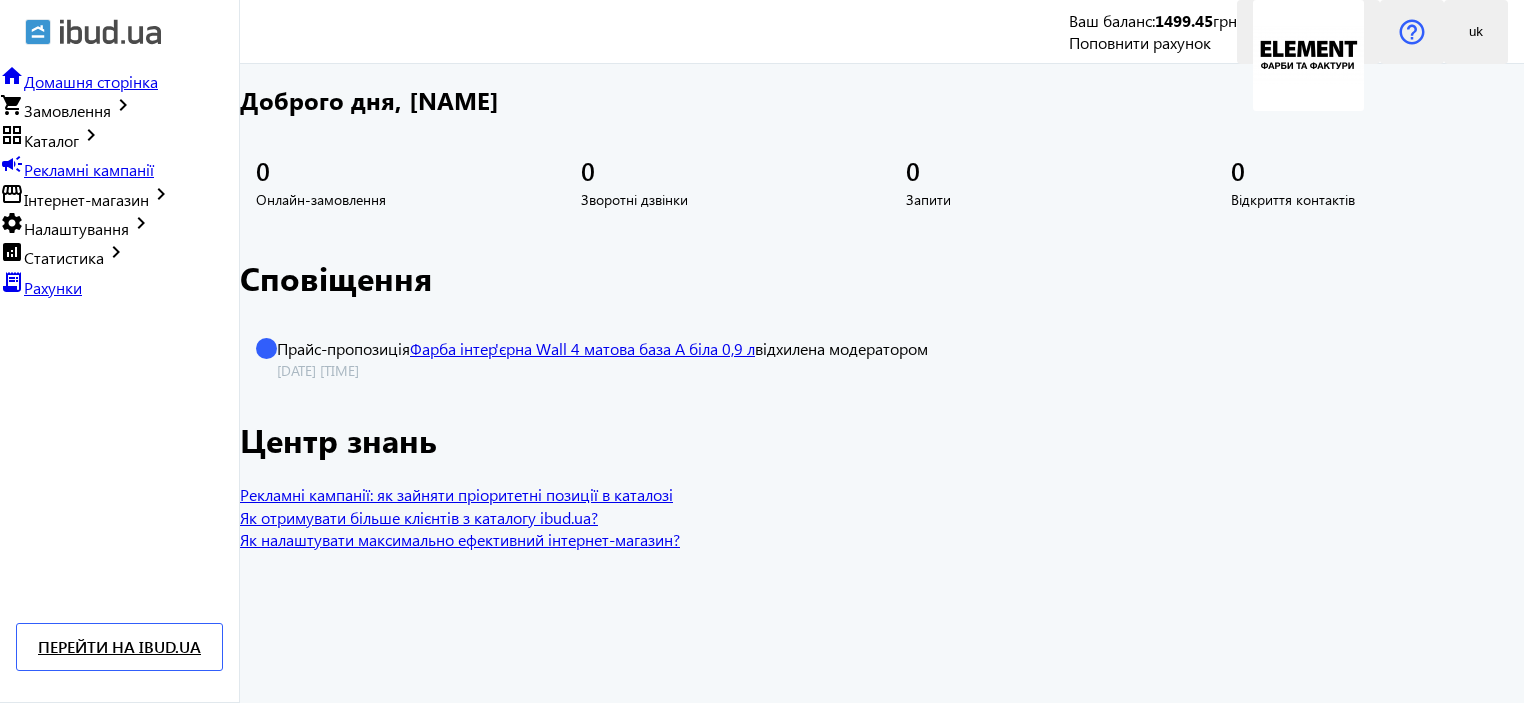 click on "Сповіщення Прайс-пропозиція Фарба інтер'єрна Wall 4 матова база А біла 0,9 л відхилена модератором [DATE] [TIME]" at bounding box center (882, 326) 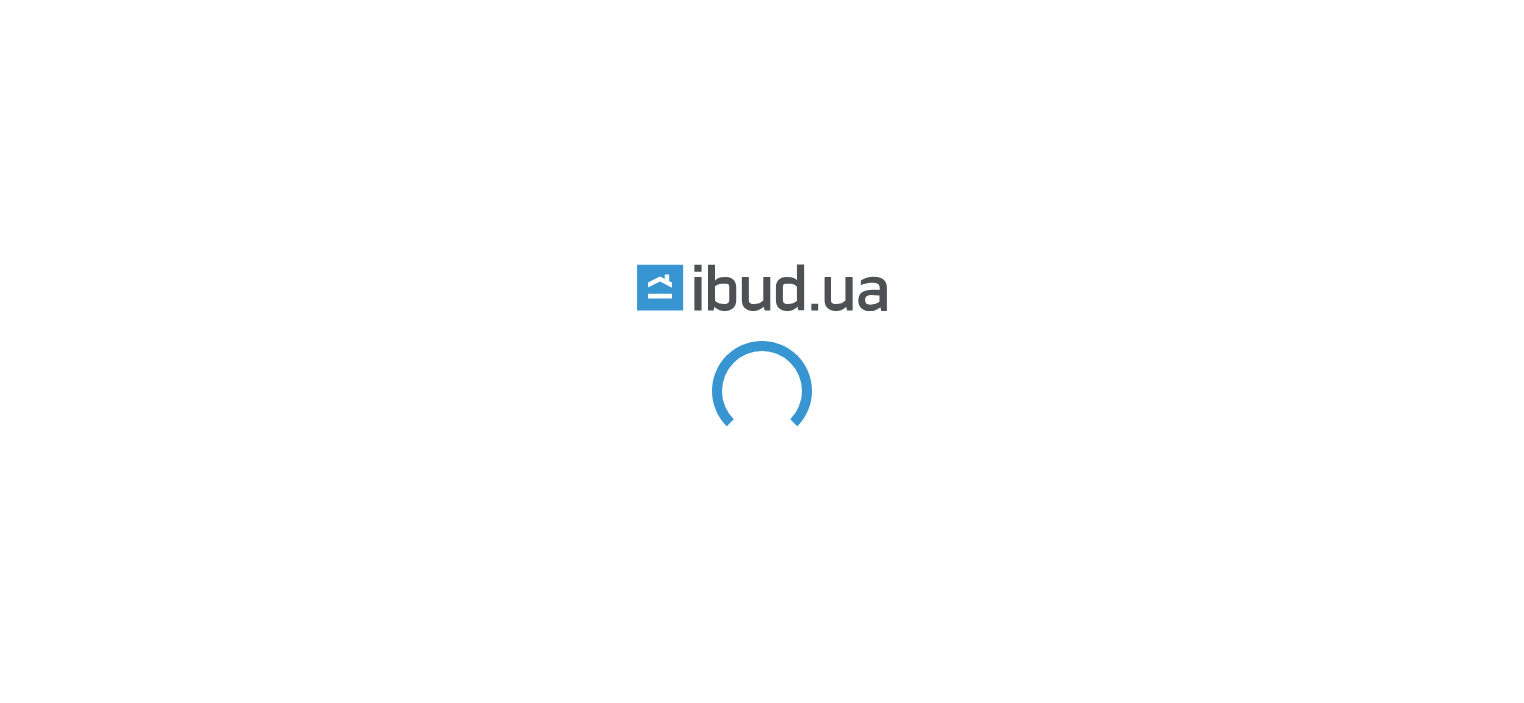 scroll, scrollTop: 0, scrollLeft: 0, axis: both 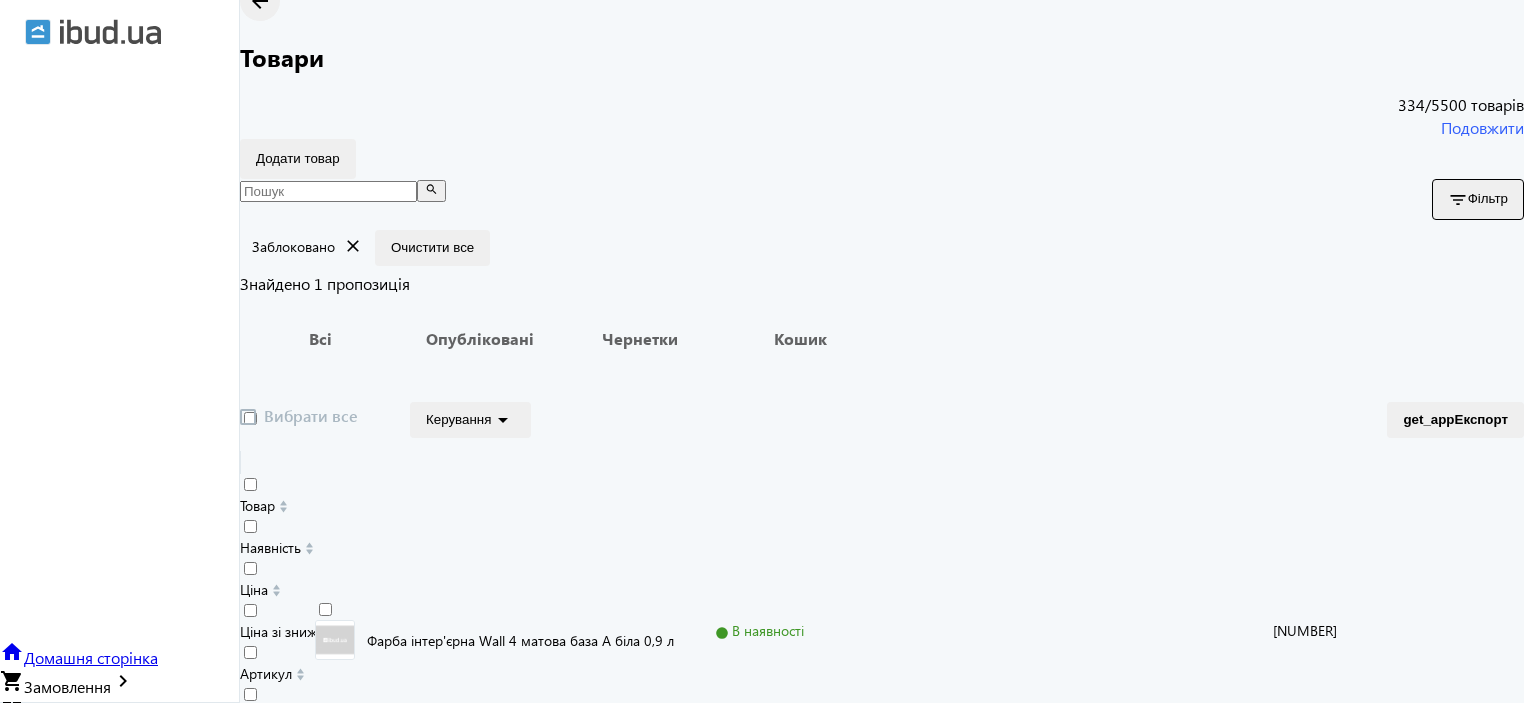 click on "Товари" at bounding box center (24, 738) 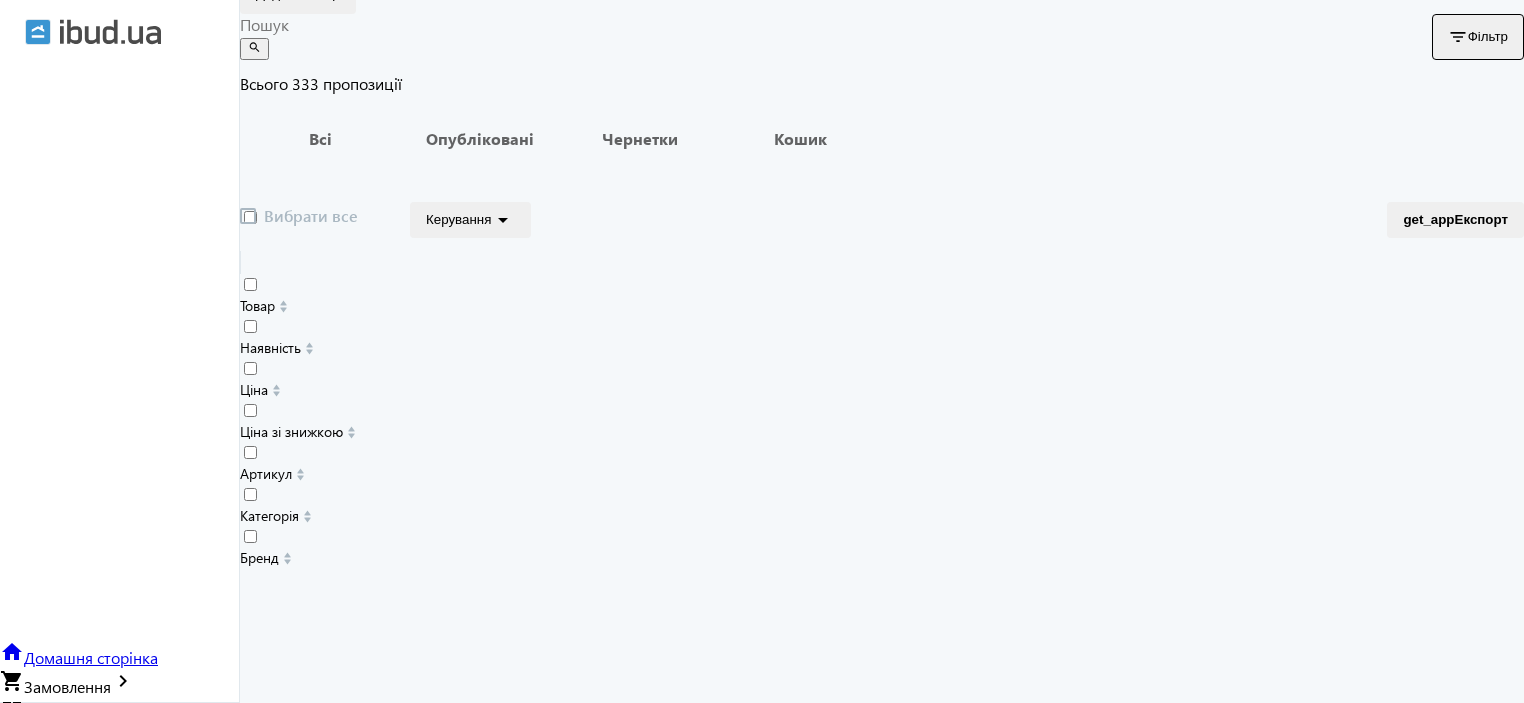 scroll, scrollTop: 0, scrollLeft: 0, axis: both 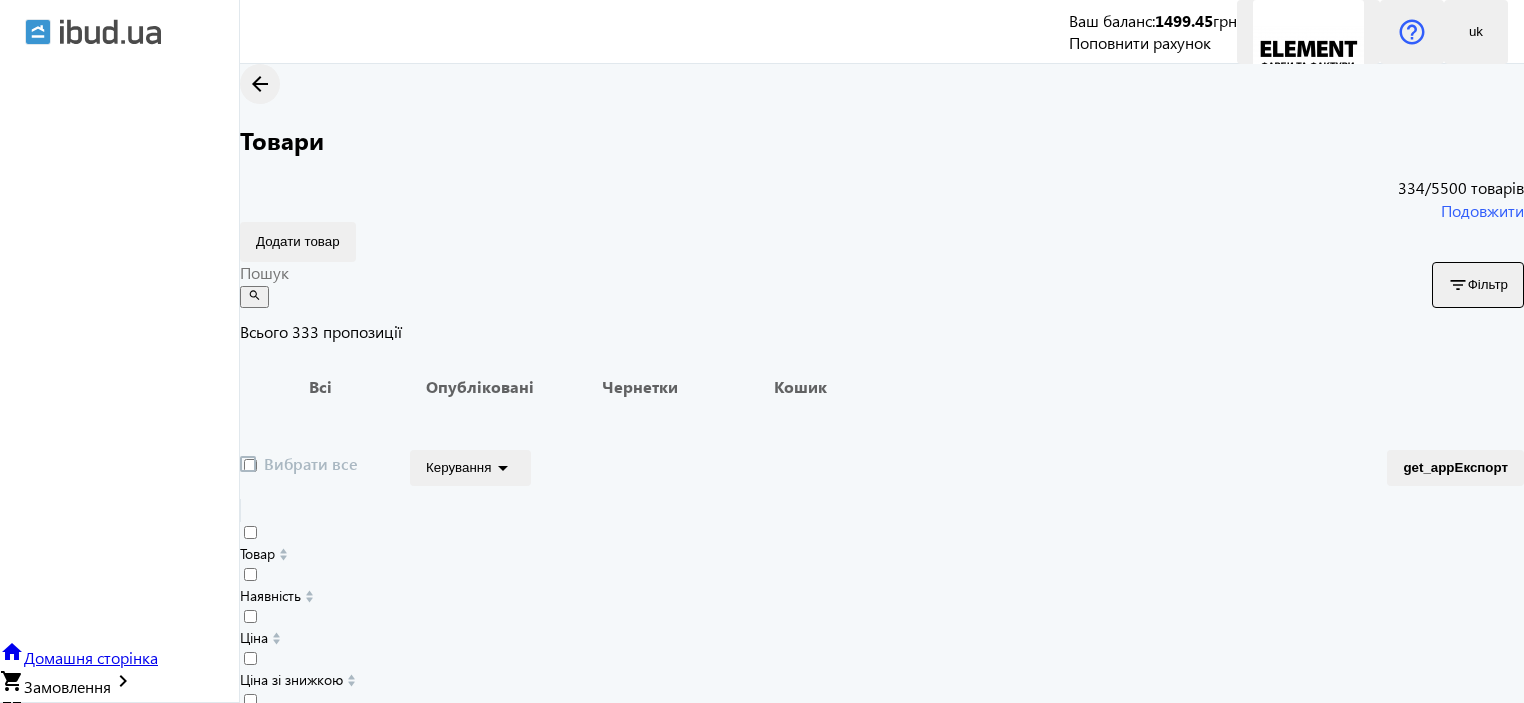 click on "Домашня сторінка" at bounding box center [91, 657] 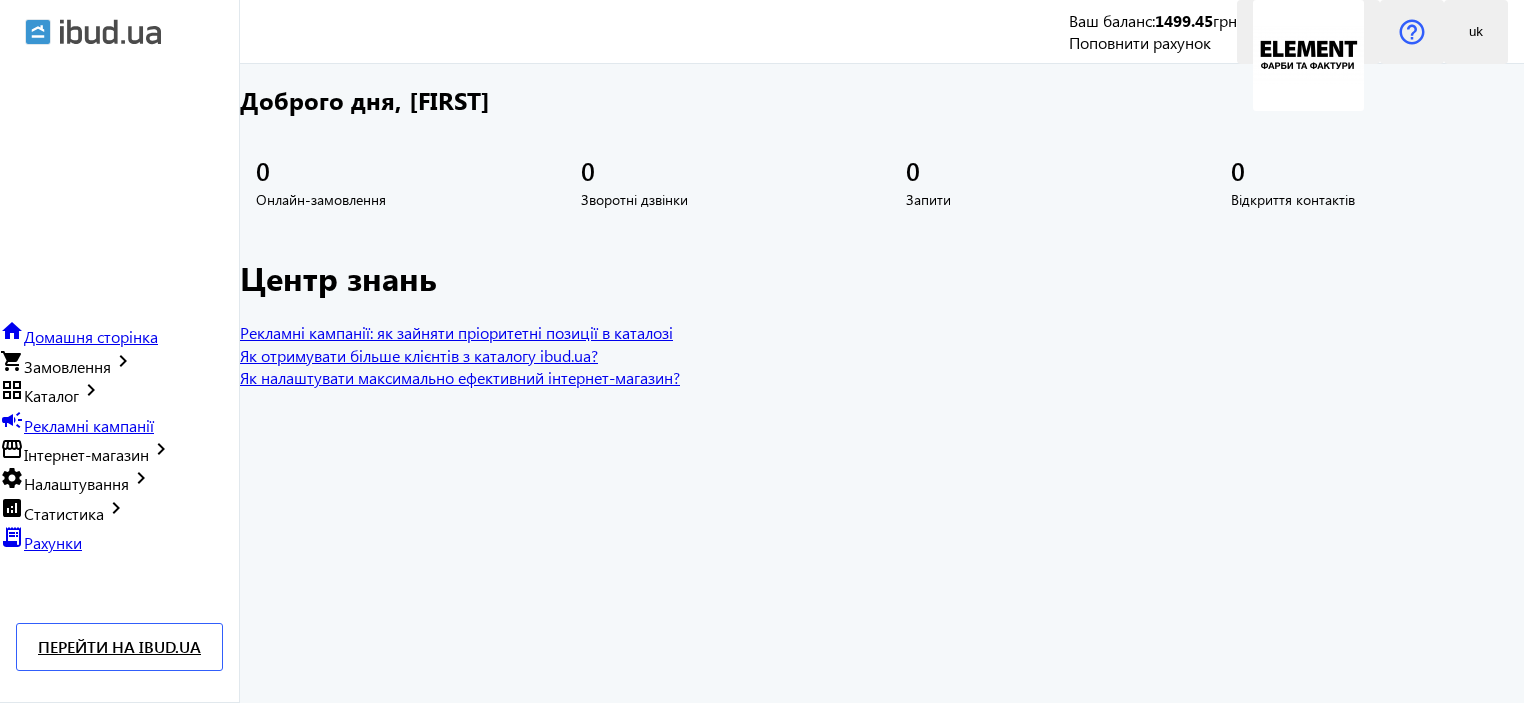 click on "Замовлення" at bounding box center (67, 366) 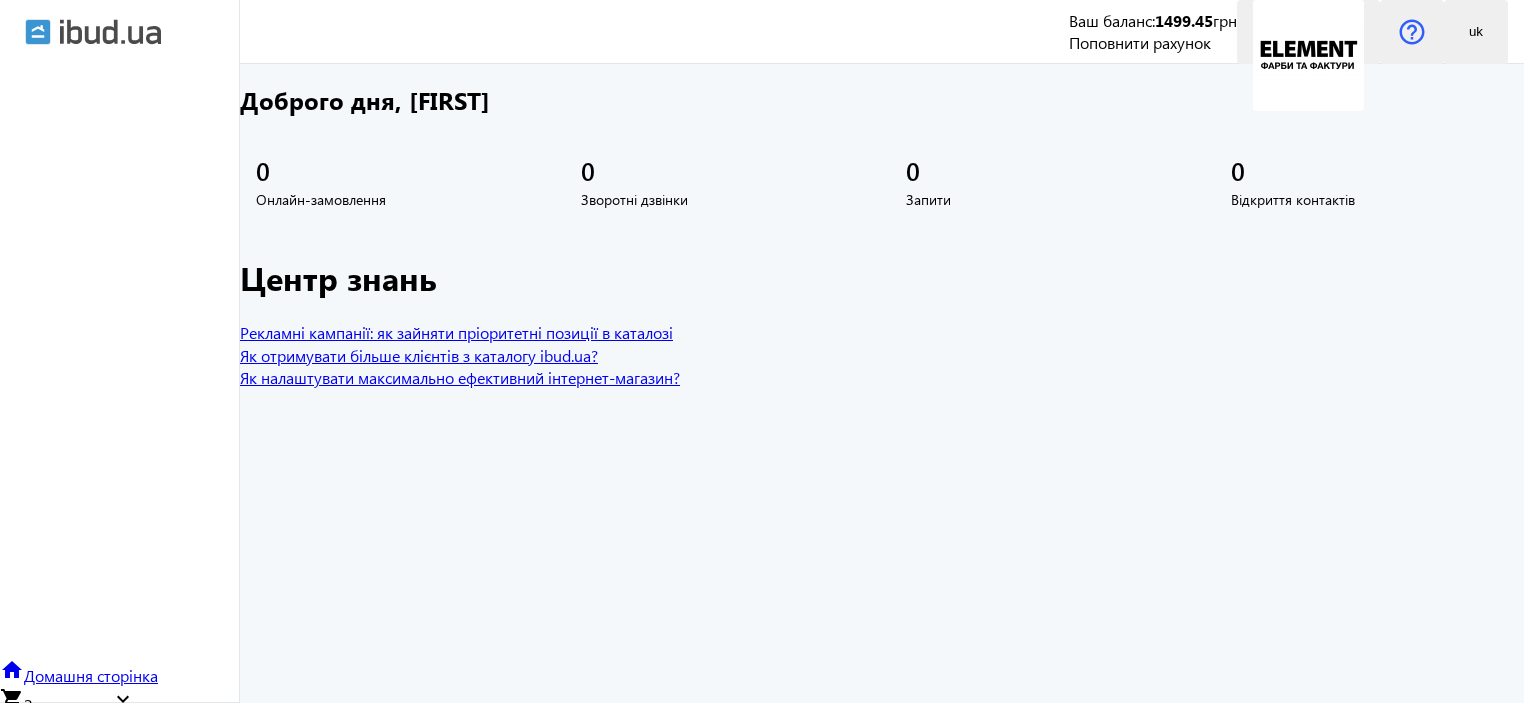 click on "Онлайн-замовлення" at bounding box center [73, 727] 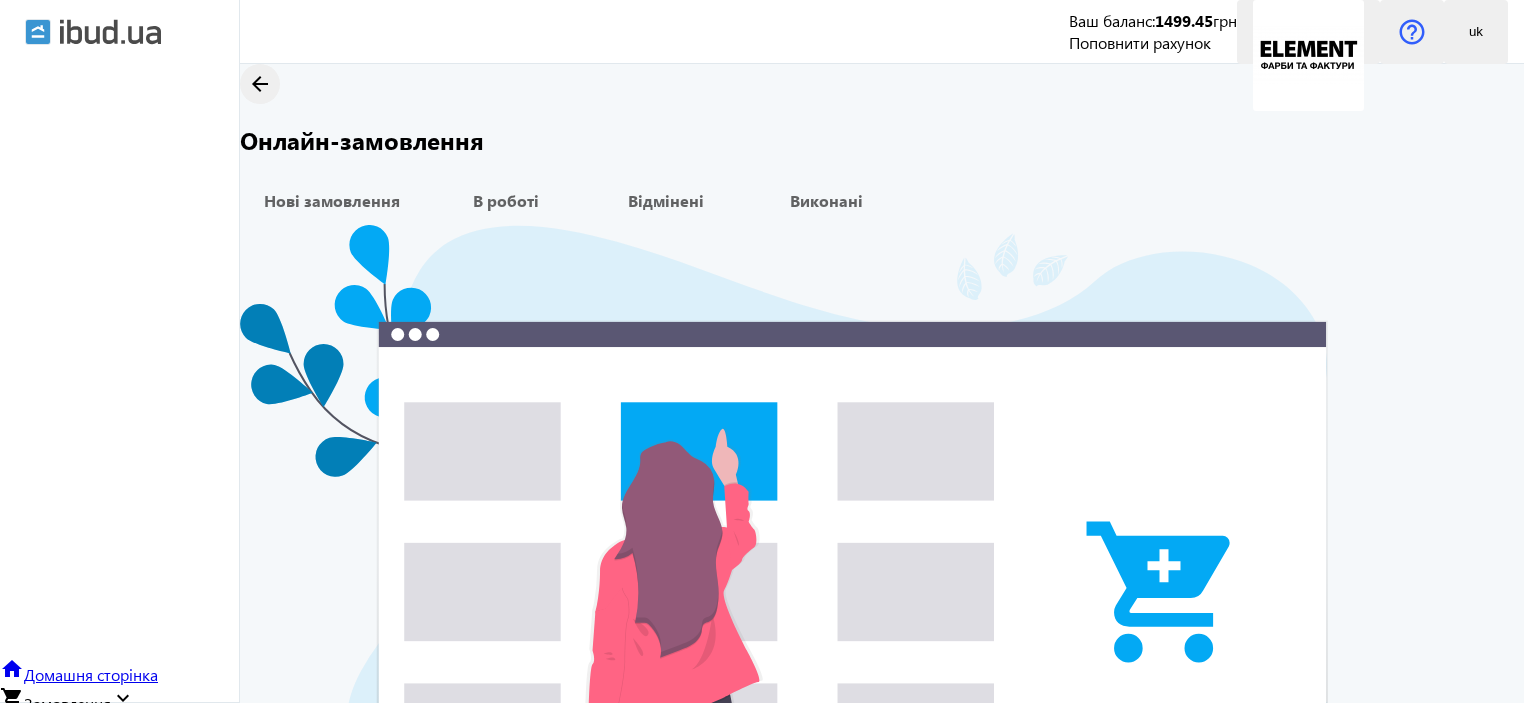 click on "Зворотні дзвінки" at bounding box center [107, 737] 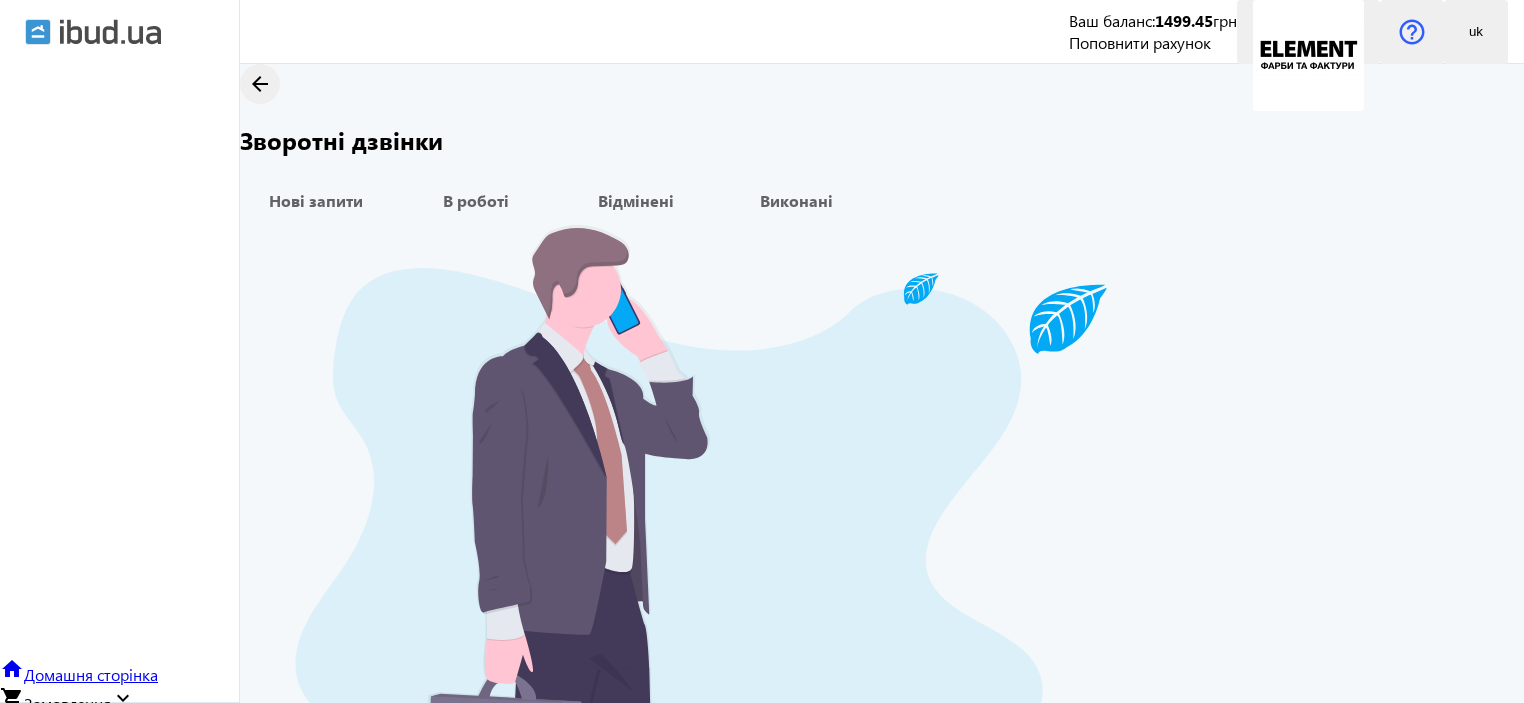 click on "Дзвінки" at bounding box center (86, 748) 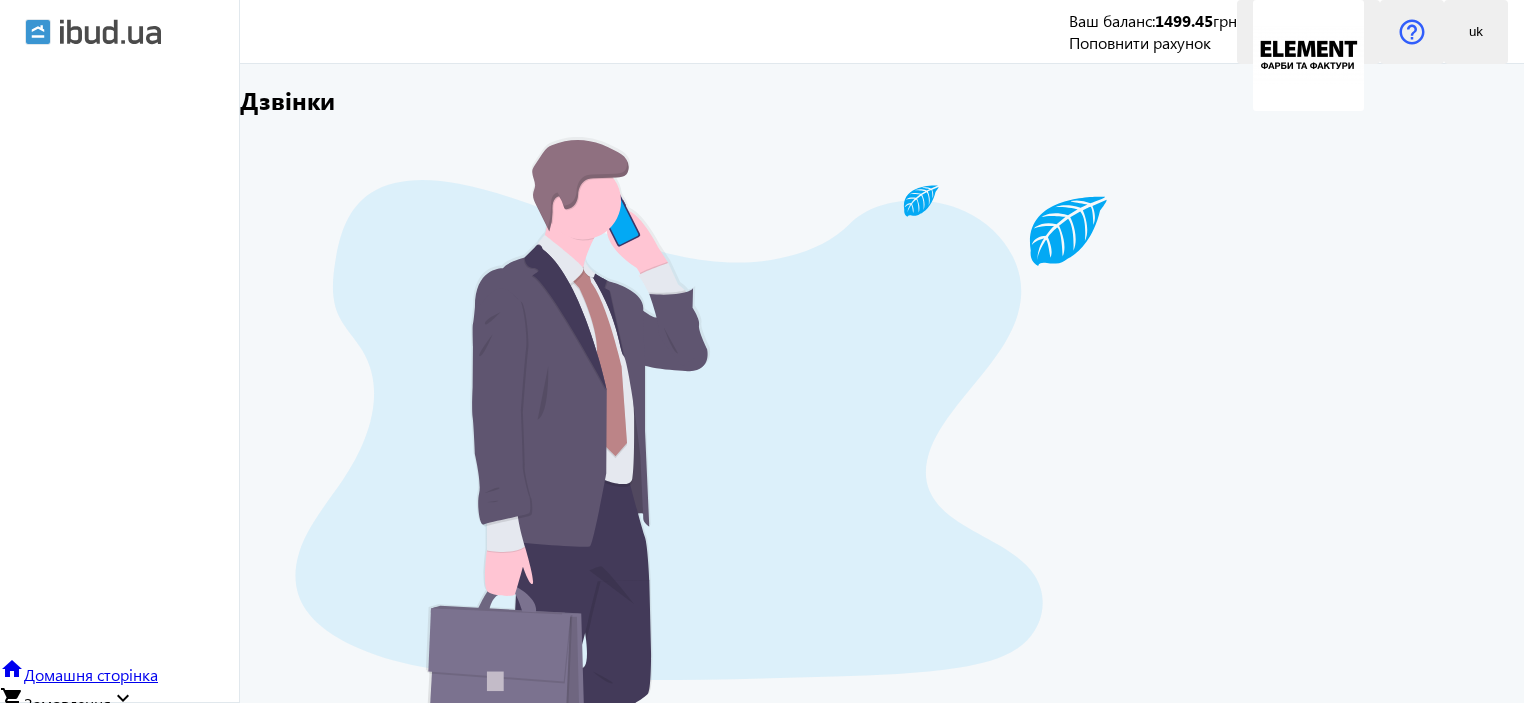 click on "Каталог" at bounding box center (51, 778) 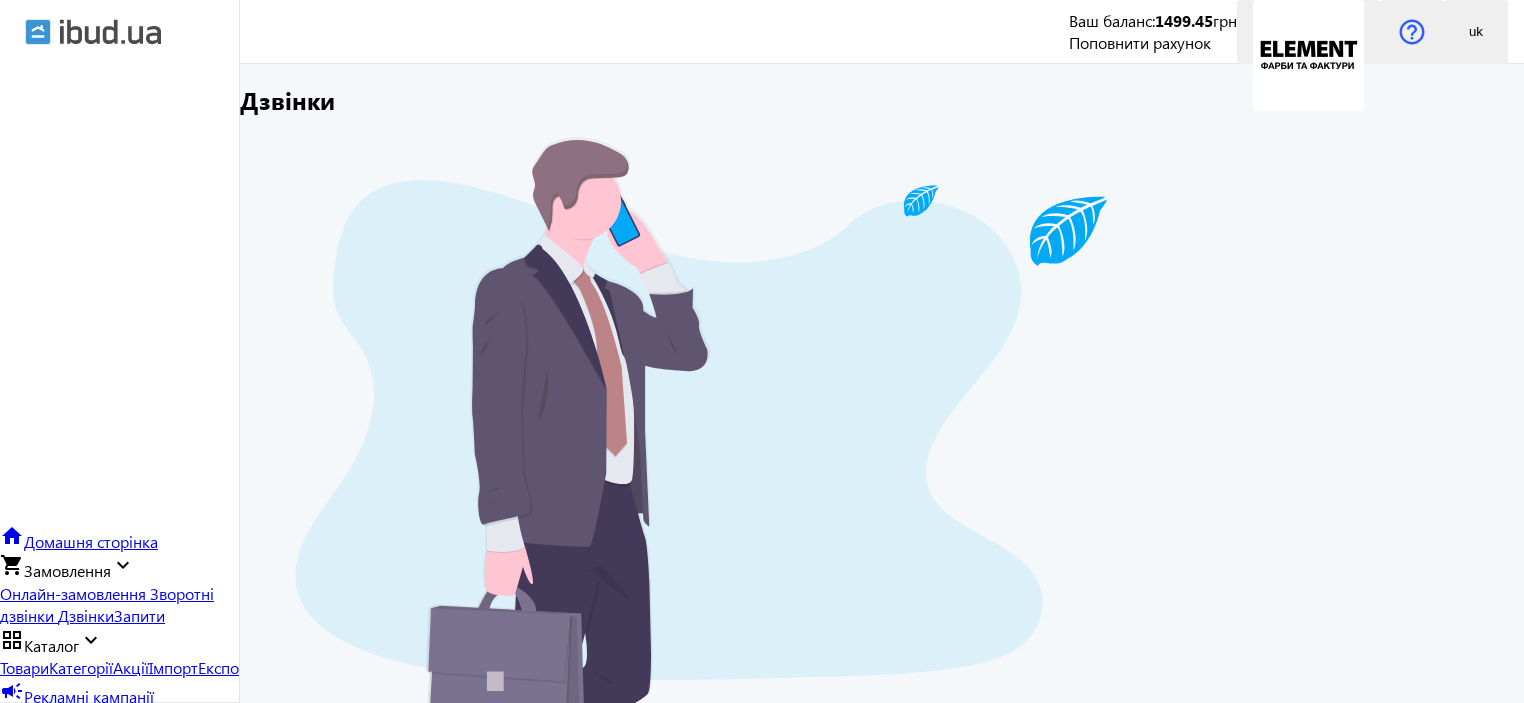 click on "Товари" at bounding box center [24, 667] 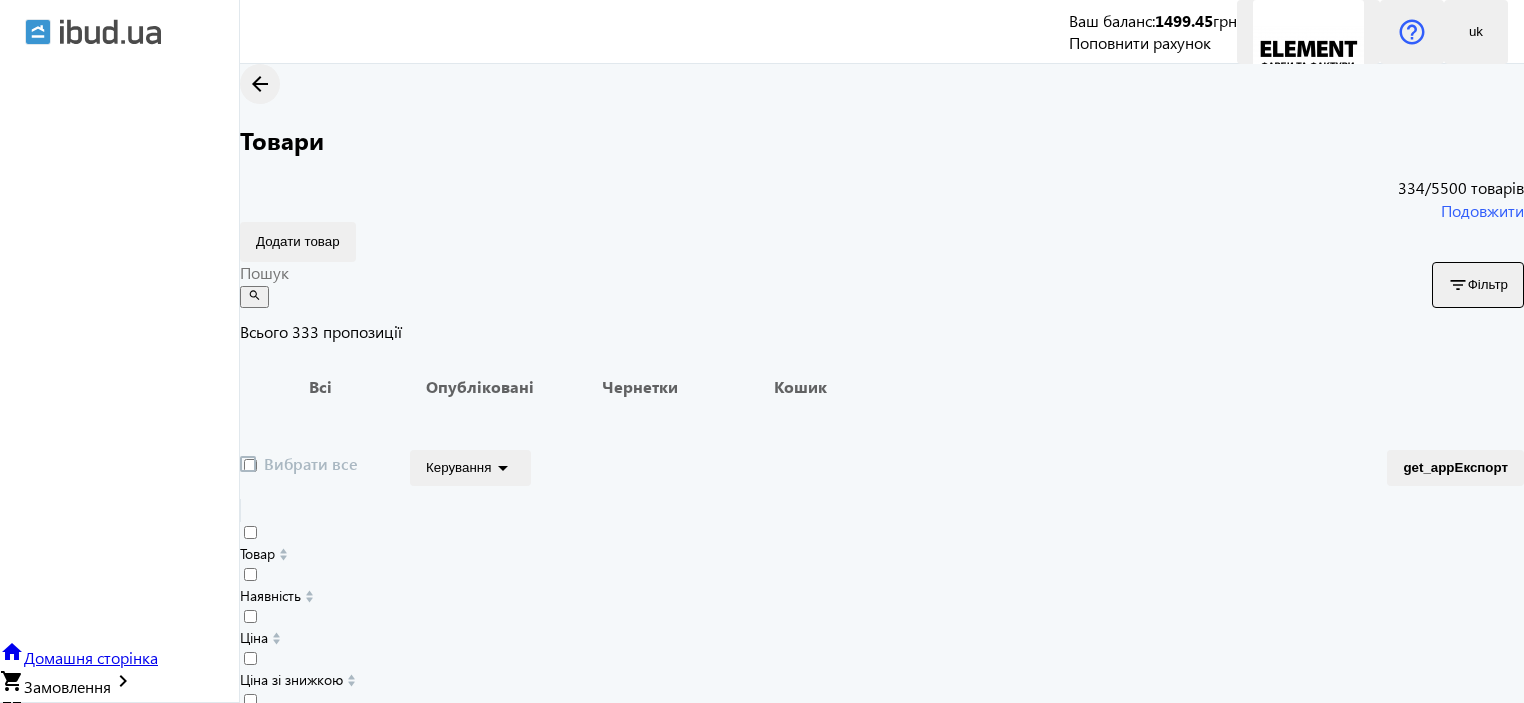 click on "Інтернет-магазин" at bounding box center [86, 797] 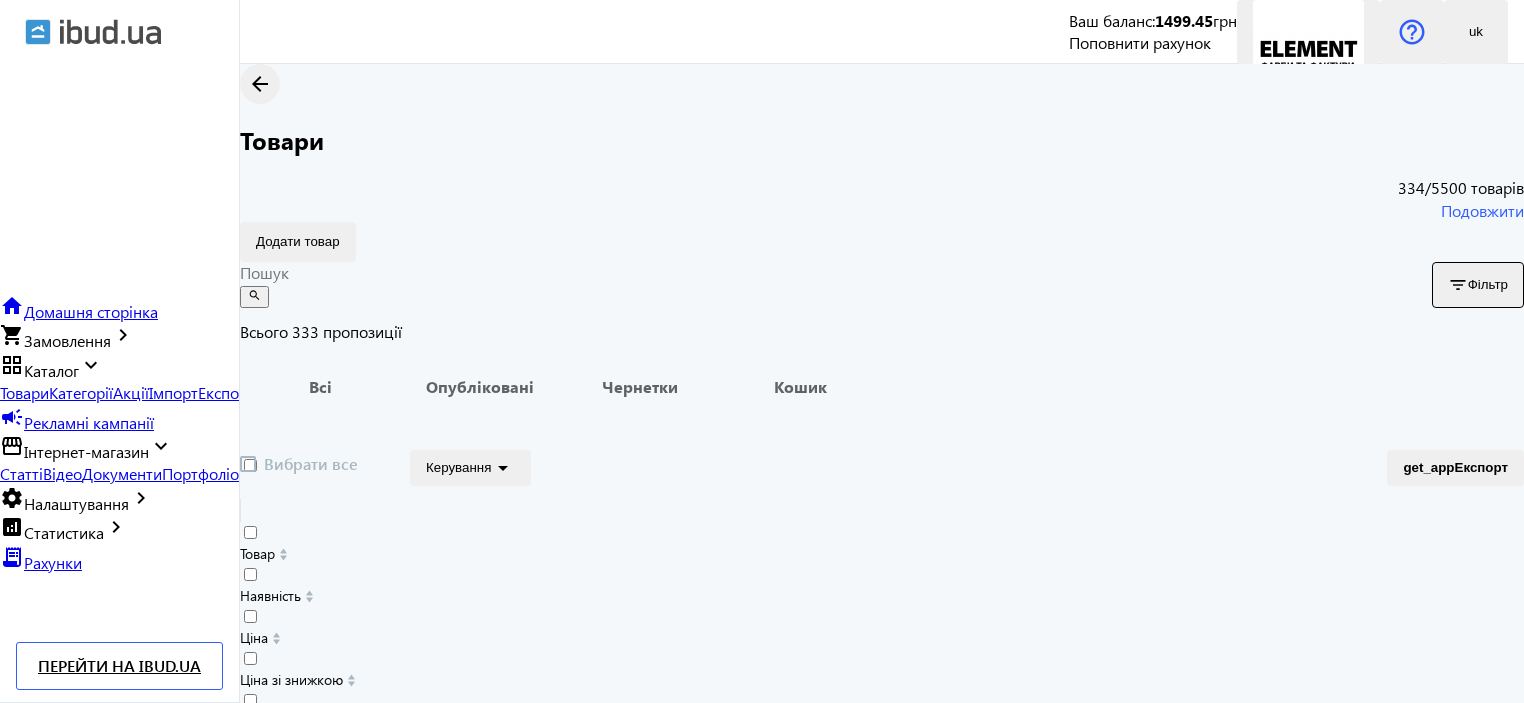 scroll, scrollTop: 300, scrollLeft: 0, axis: vertical 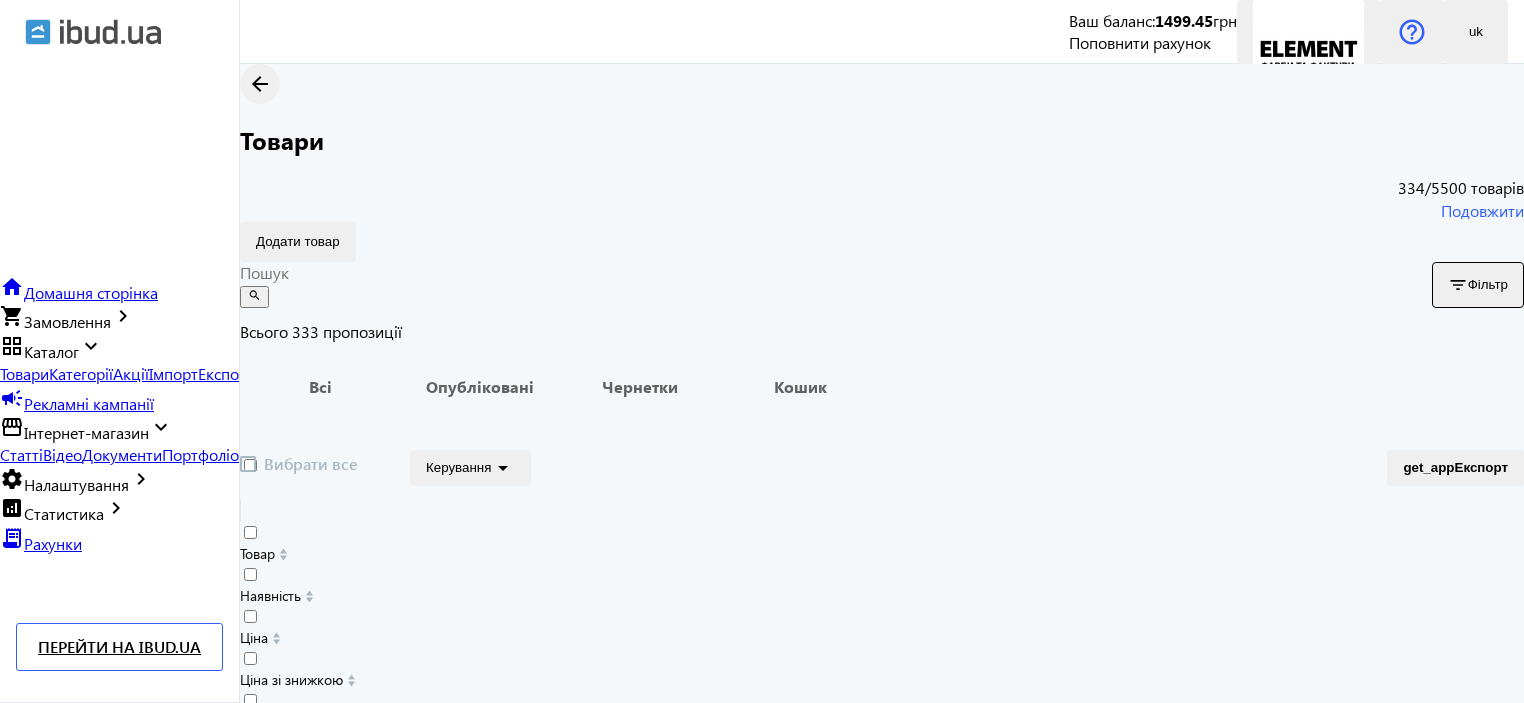 click on "Налаштування" at bounding box center (76, 484) 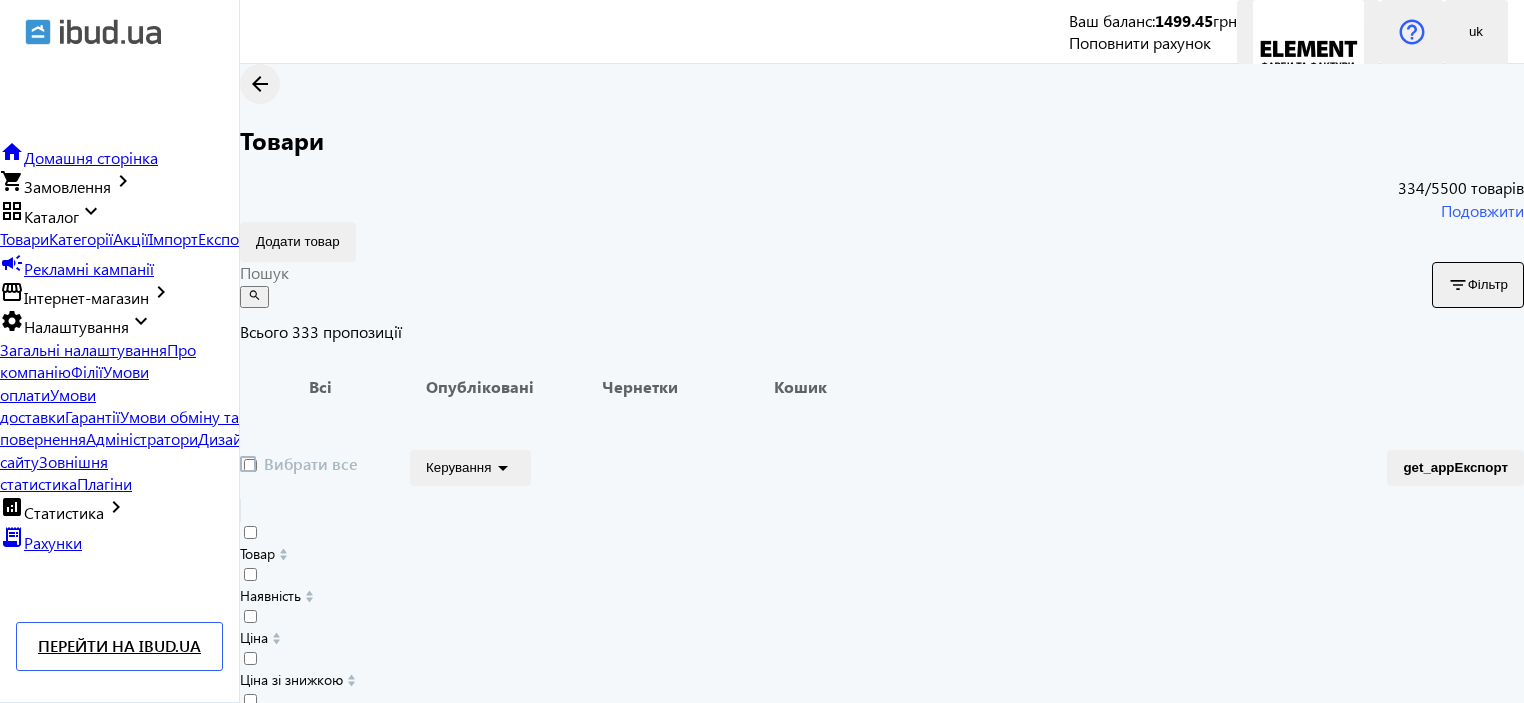 click on "Загальні налаштування" at bounding box center (83, 349) 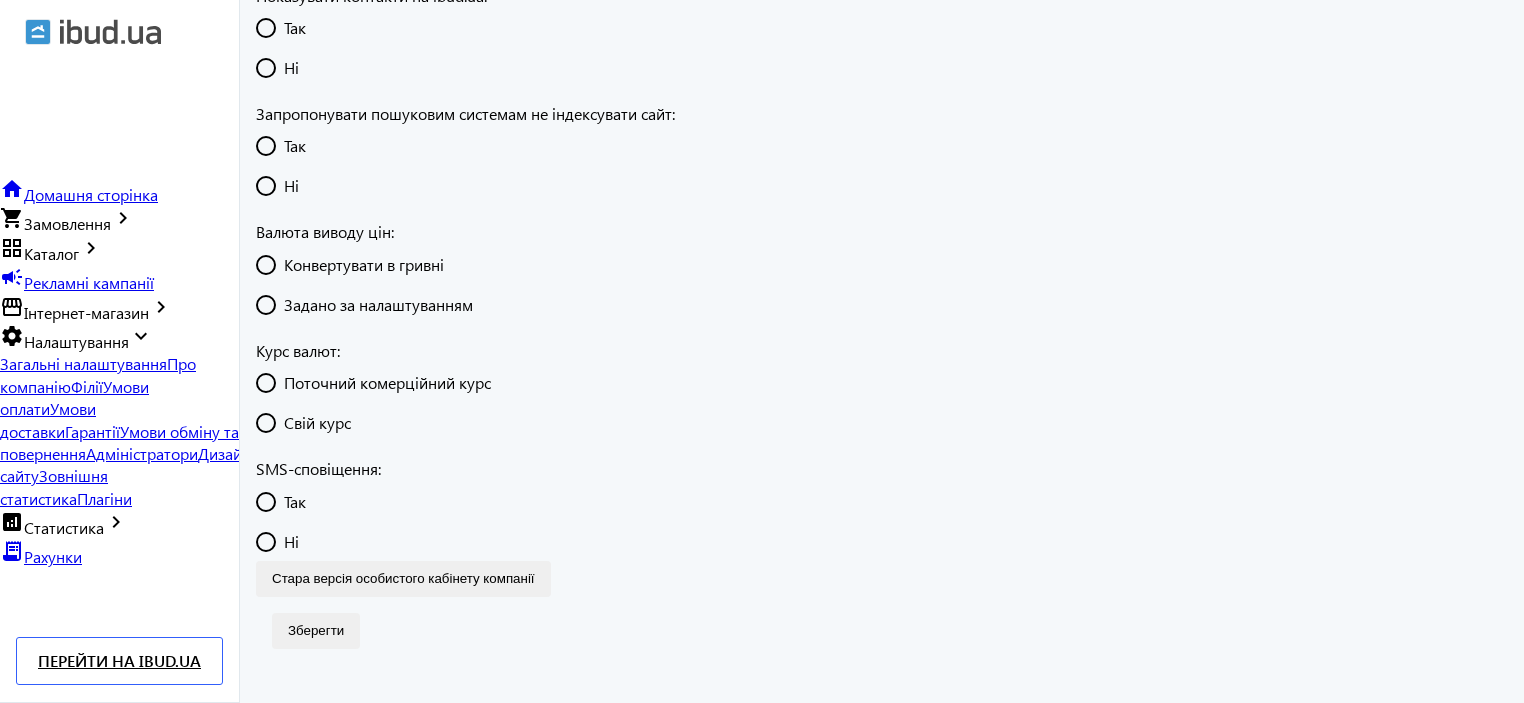 scroll, scrollTop: 632, scrollLeft: 0, axis: vertical 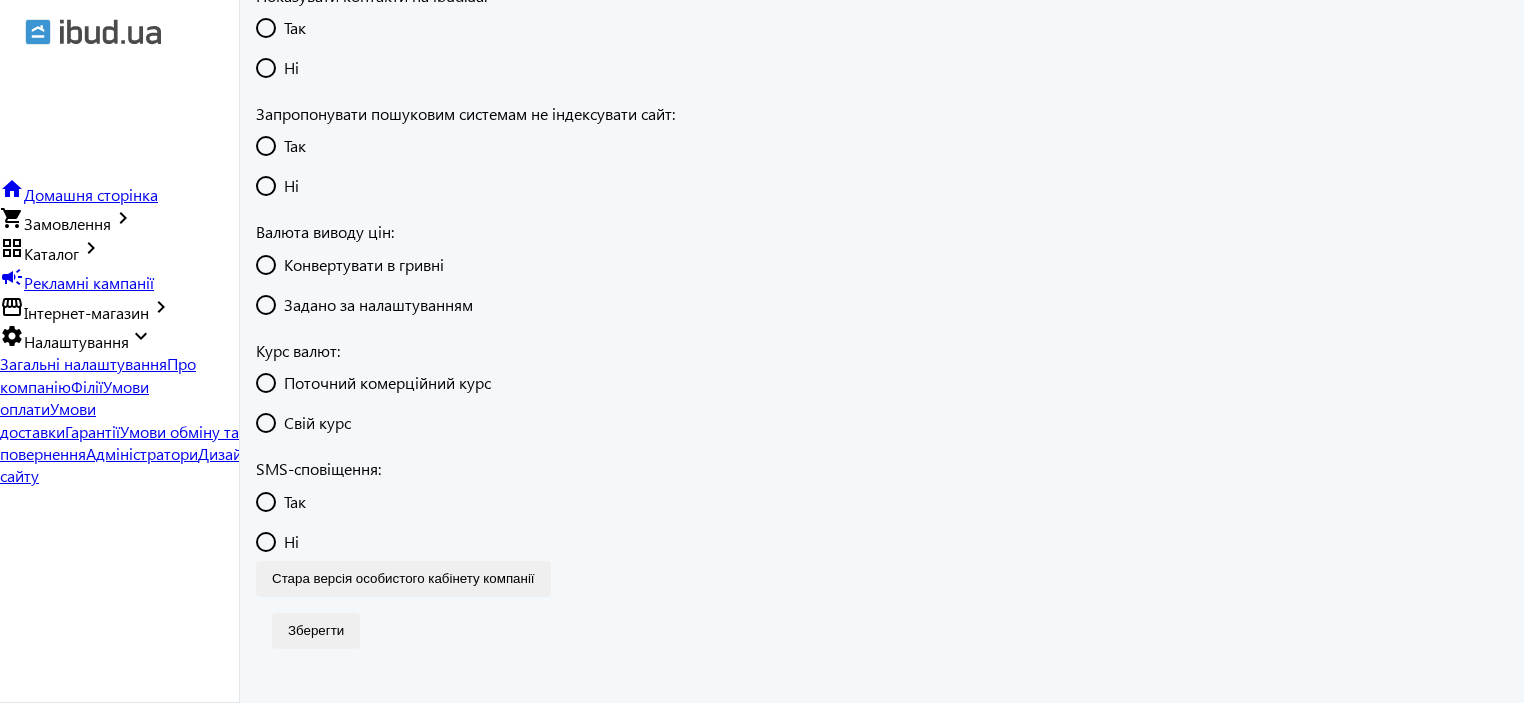 click on "Дизайн сайту" at bounding box center [125, 464] 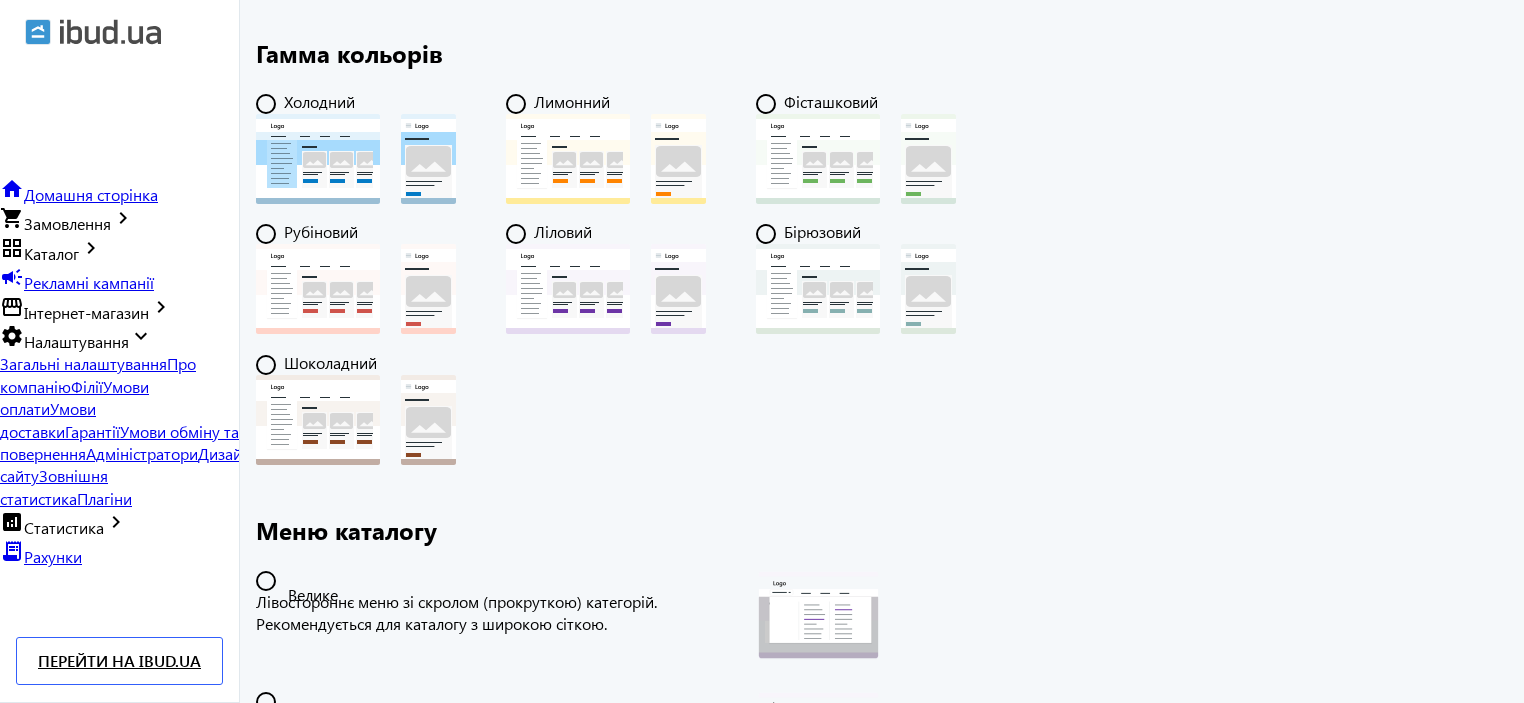 scroll, scrollTop: 0, scrollLeft: 0, axis: both 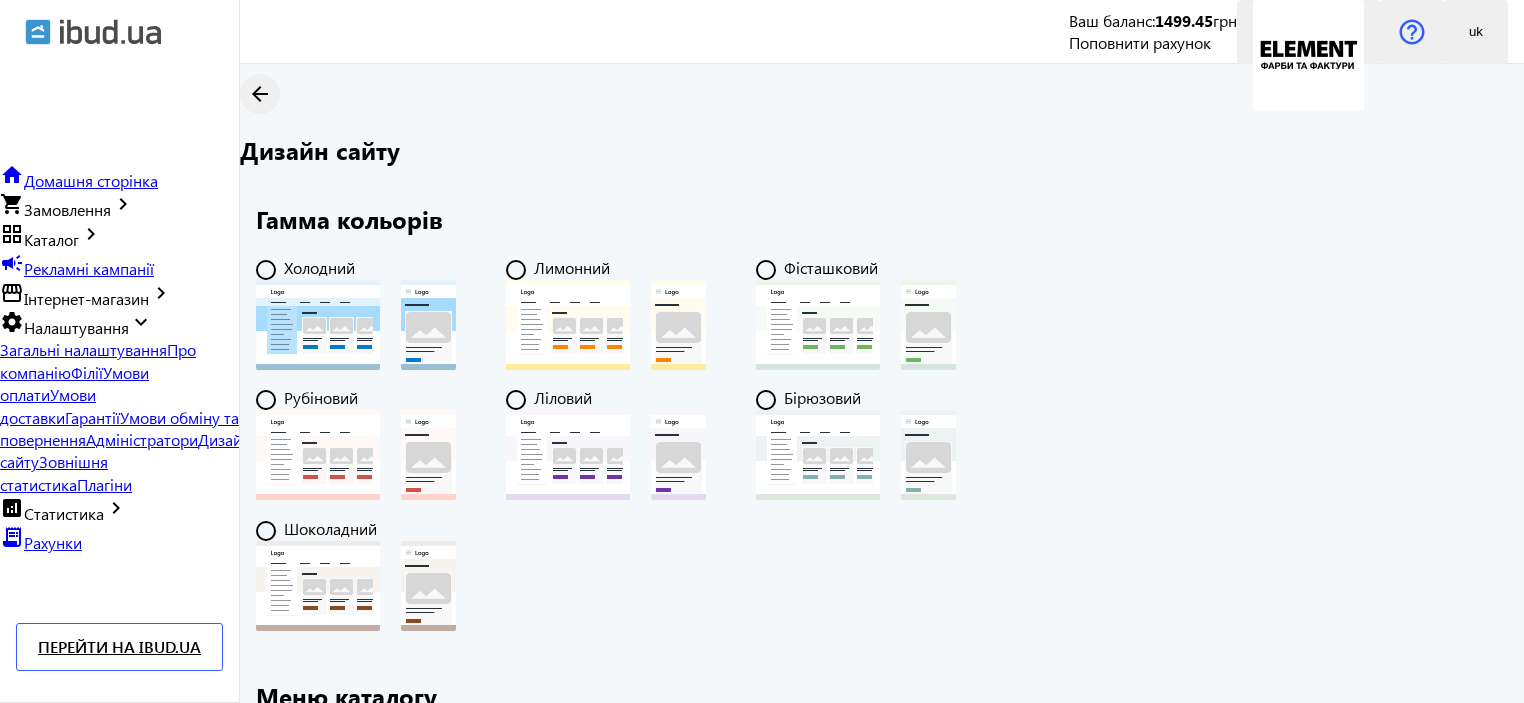 click on "Перейти на ibud.ua" at bounding box center (119, 647) 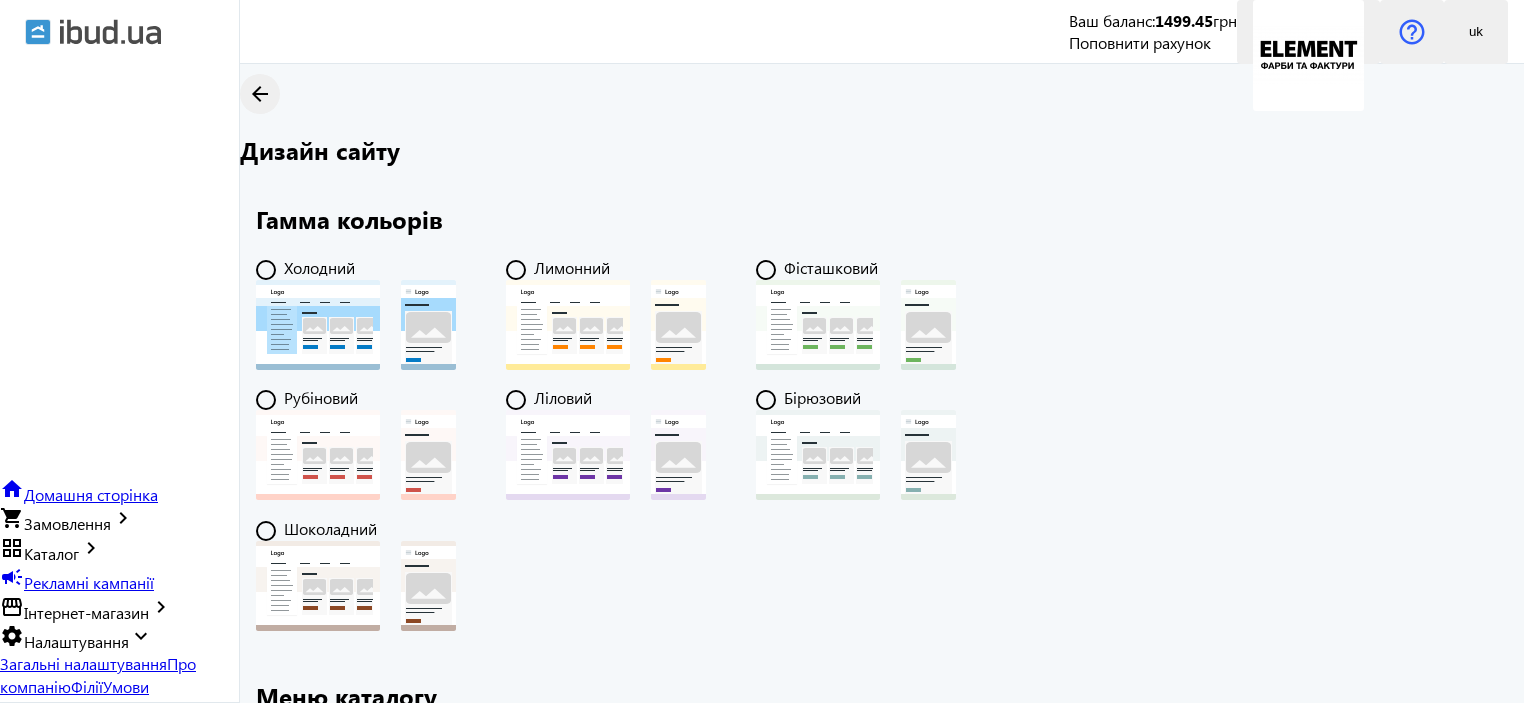click on "Каталог" at bounding box center (51, 553) 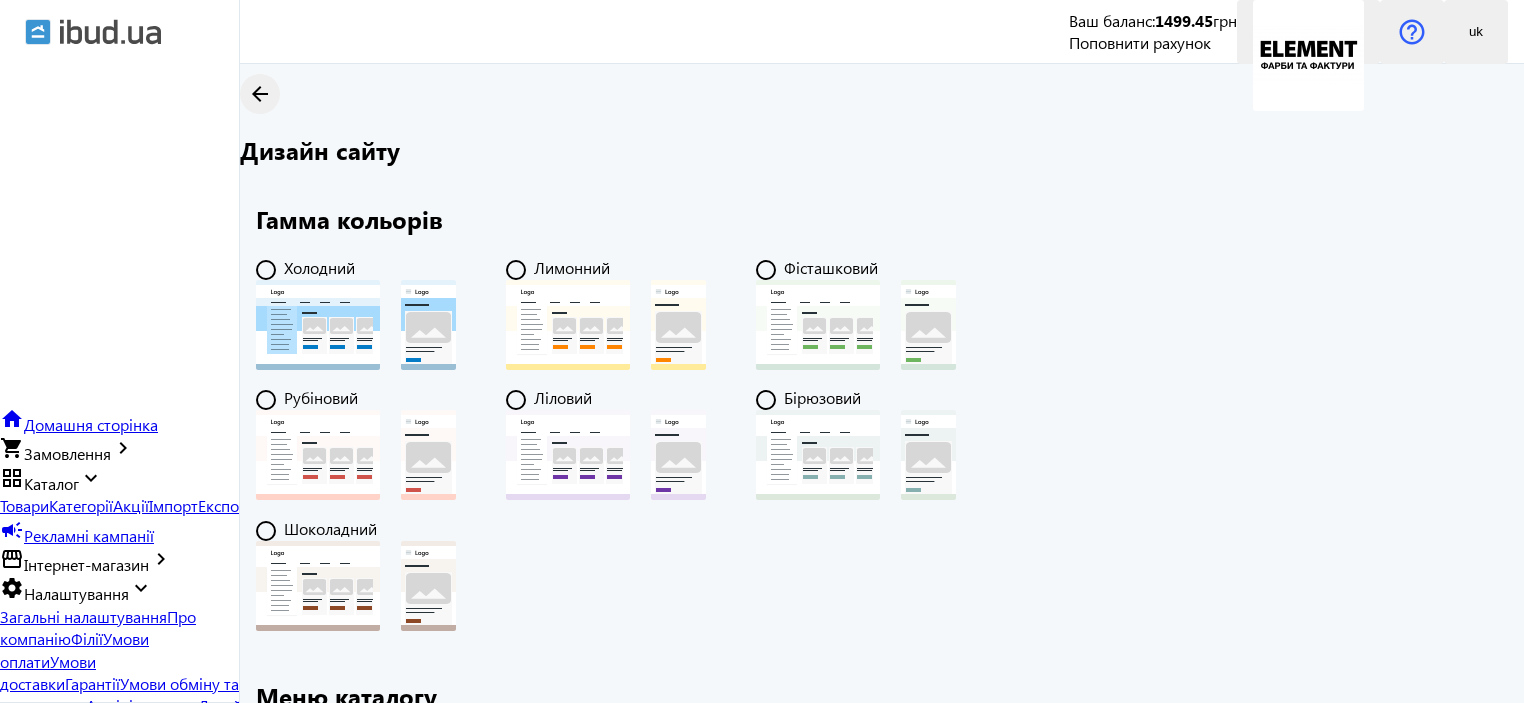 click on "Категорії" at bounding box center (81, 505) 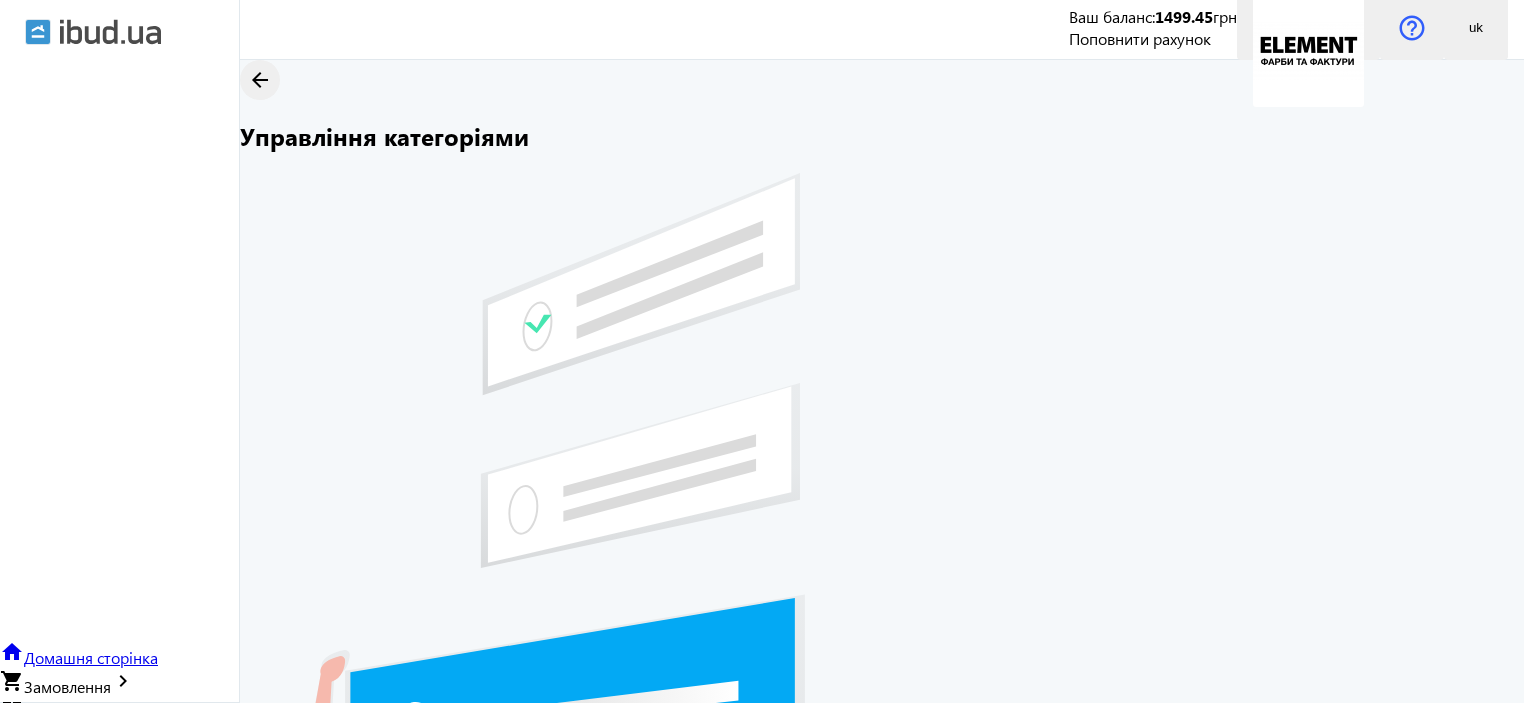 scroll, scrollTop: 0, scrollLeft: 0, axis: both 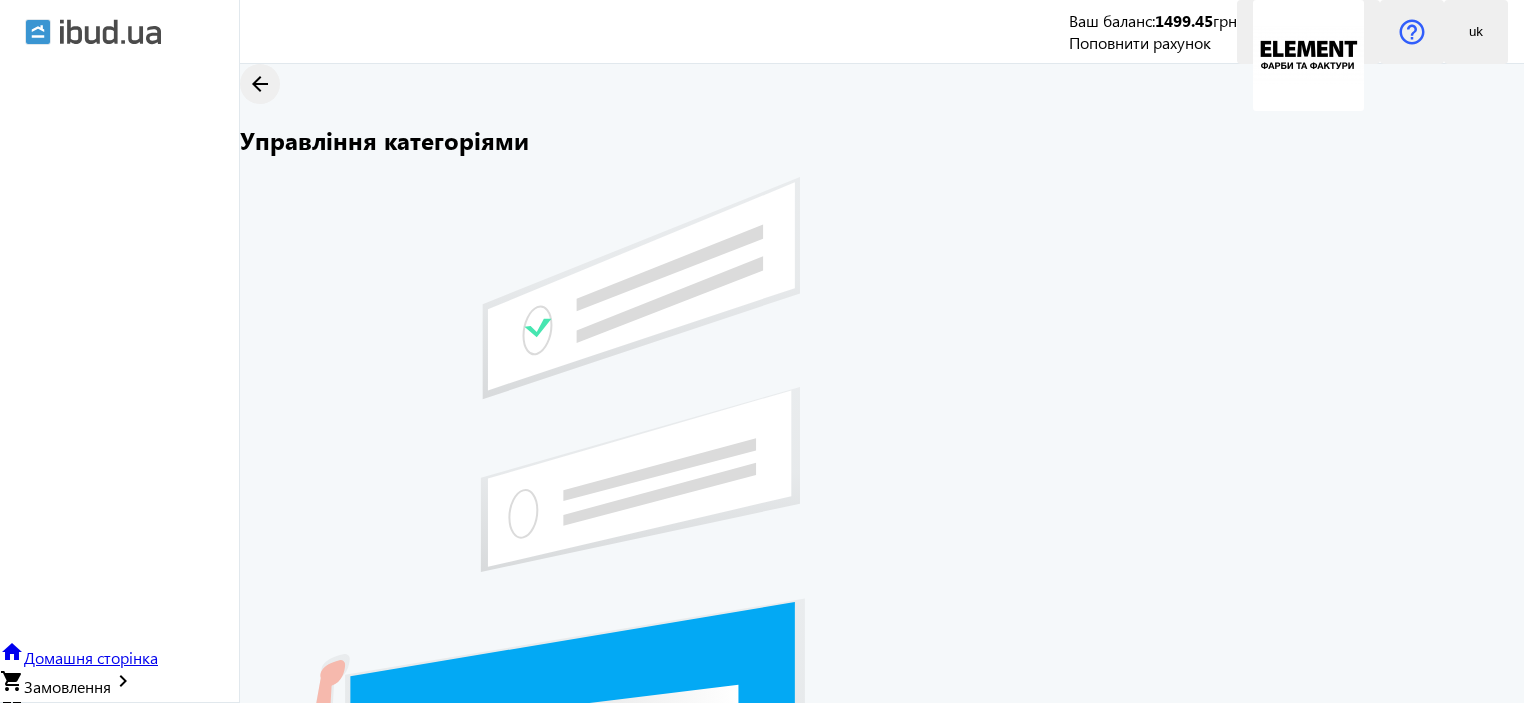 click on "Акції" at bounding box center (131, 738) 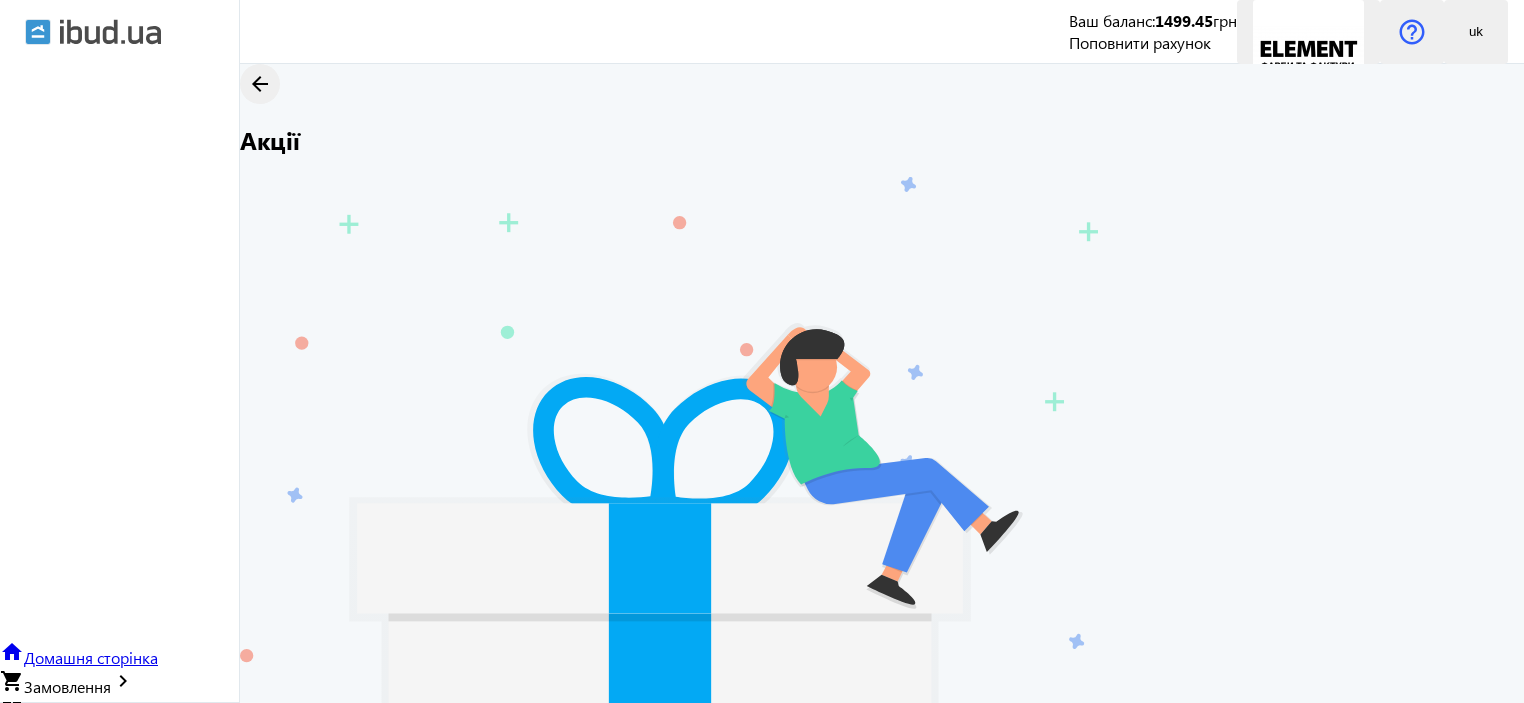 click on "Імпорт" at bounding box center (173, 738) 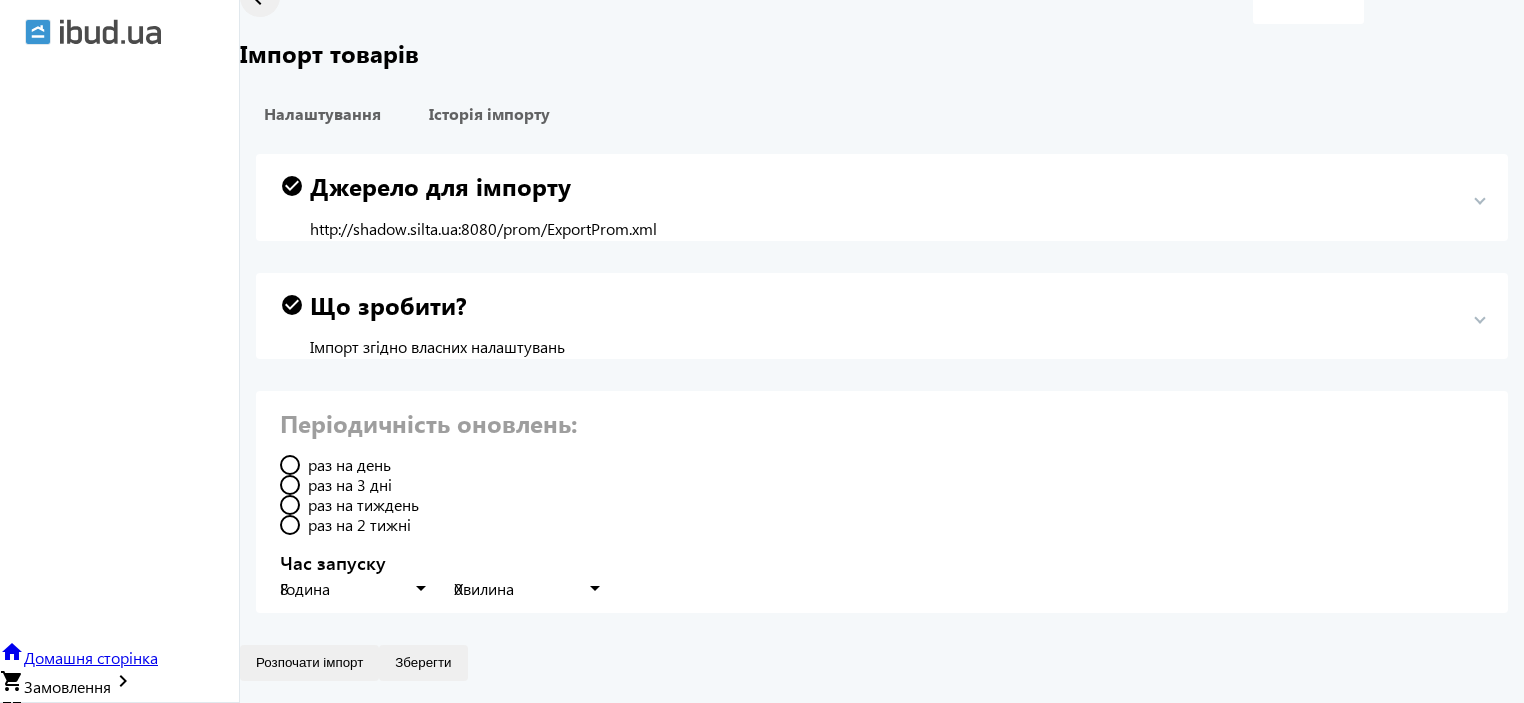scroll, scrollTop: 300, scrollLeft: 0, axis: vertical 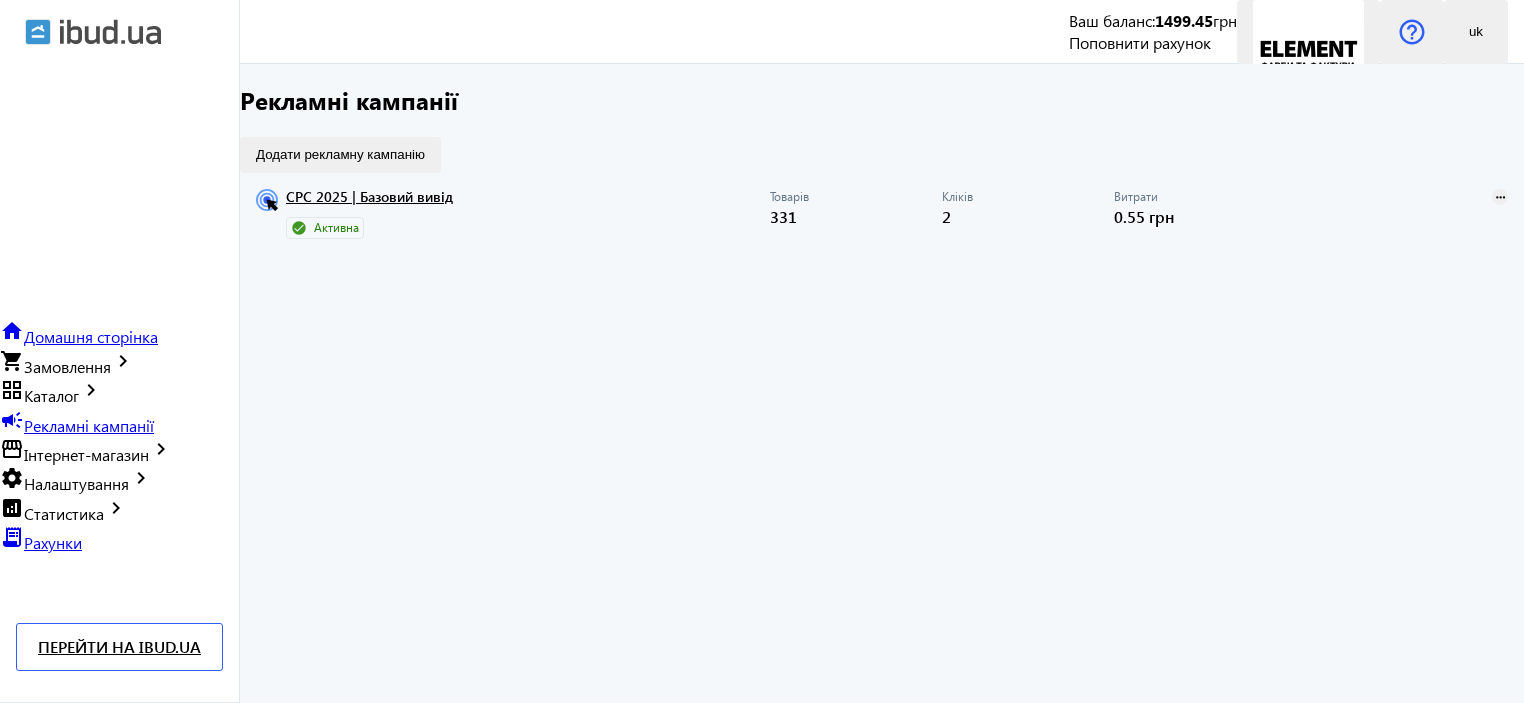 click on "Інтернет-магазин" at bounding box center [86, 454] 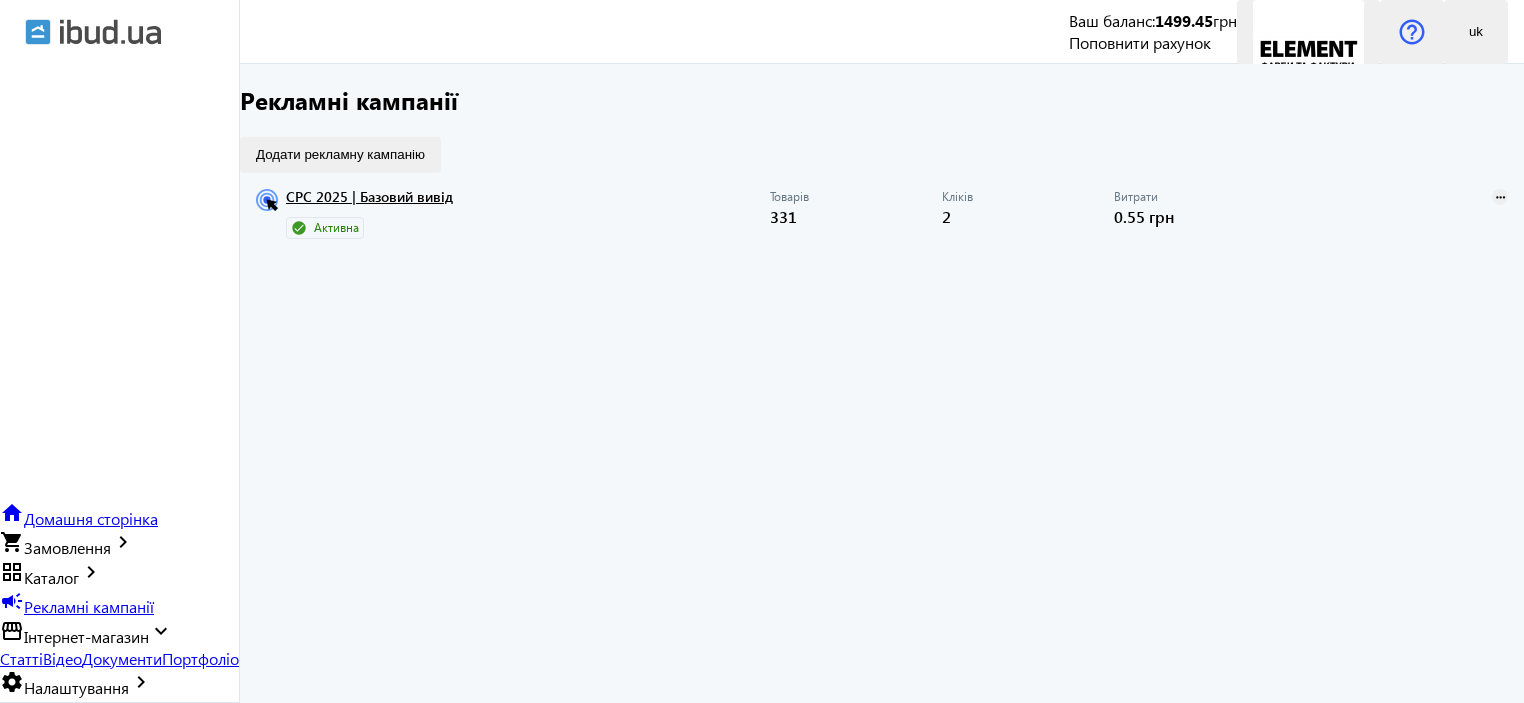 click on "Налаштування" at bounding box center (76, 687) 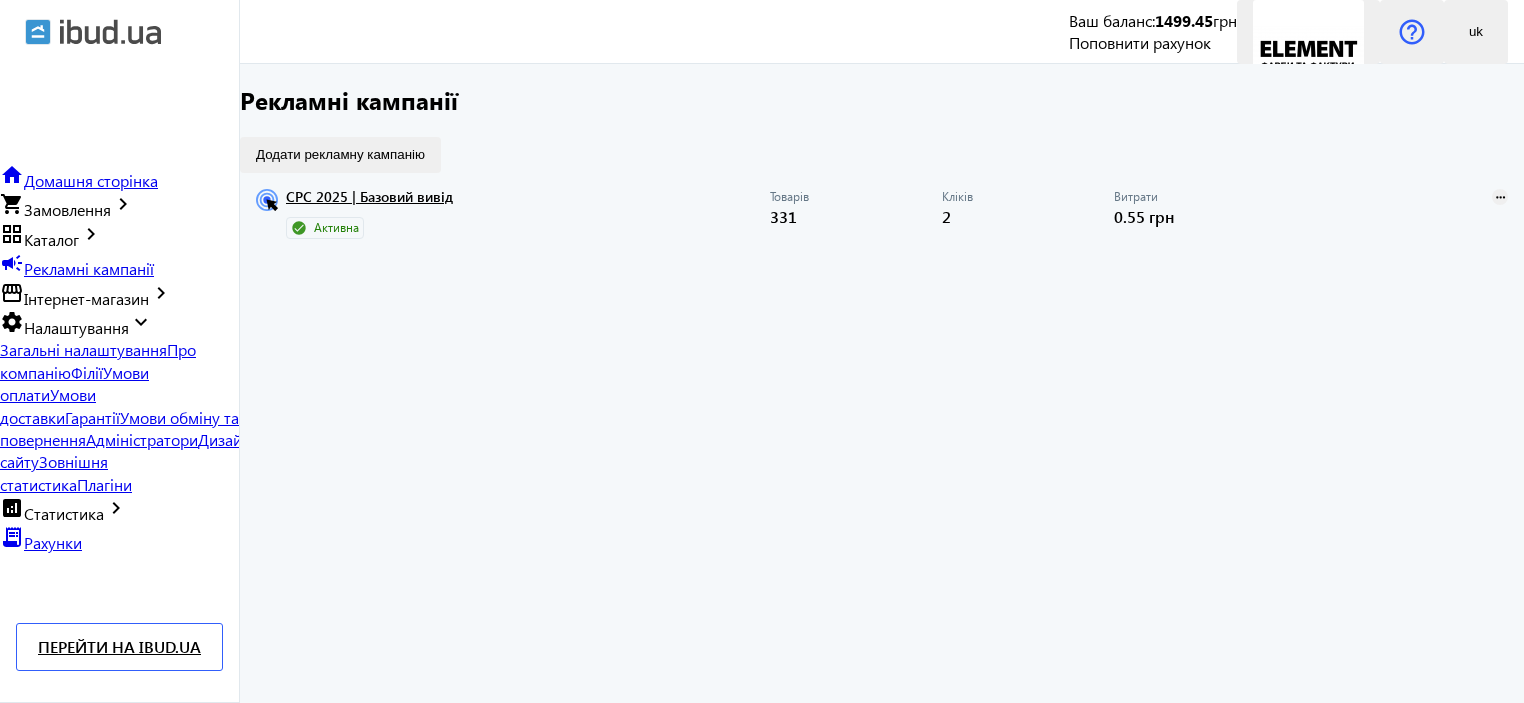 scroll, scrollTop: 0, scrollLeft: 0, axis: both 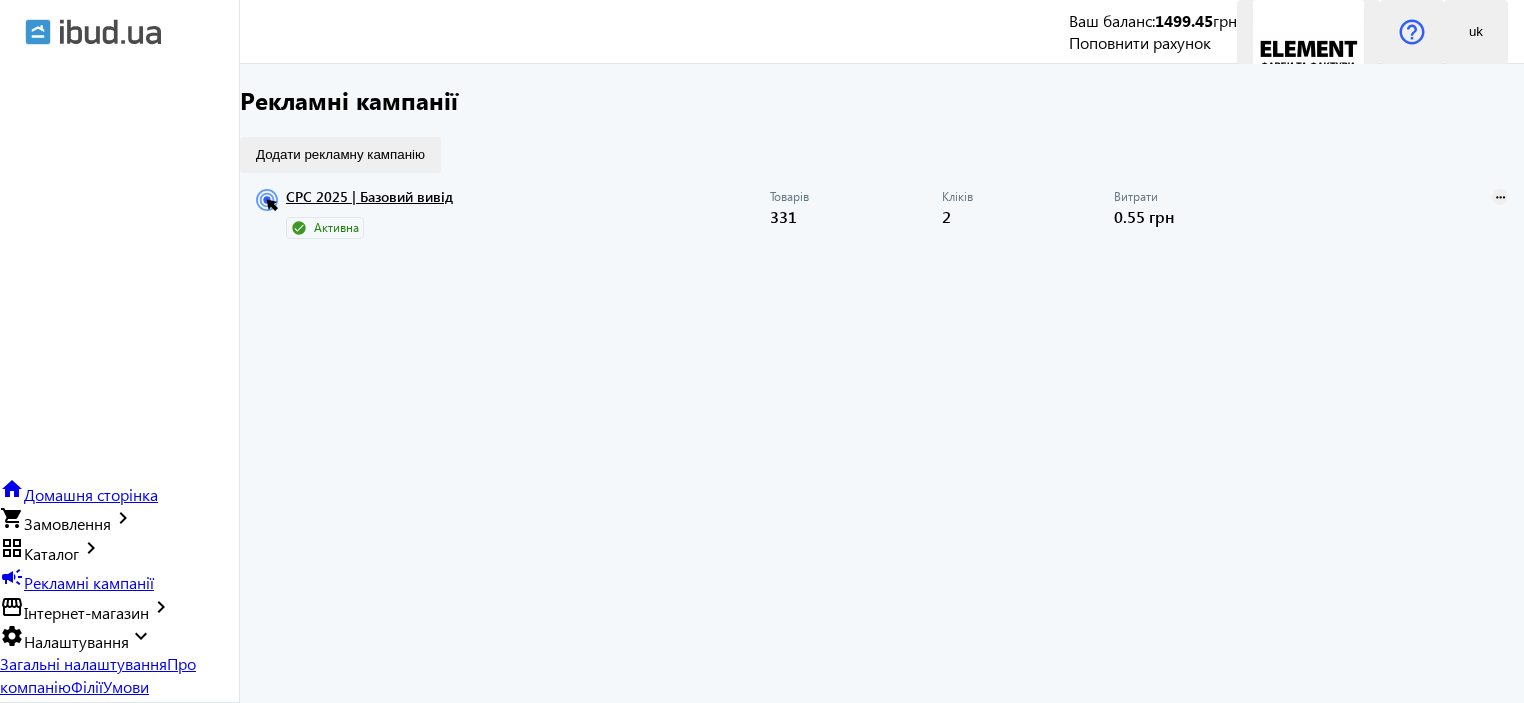 click on "Загальні налаштування" at bounding box center (83, 663) 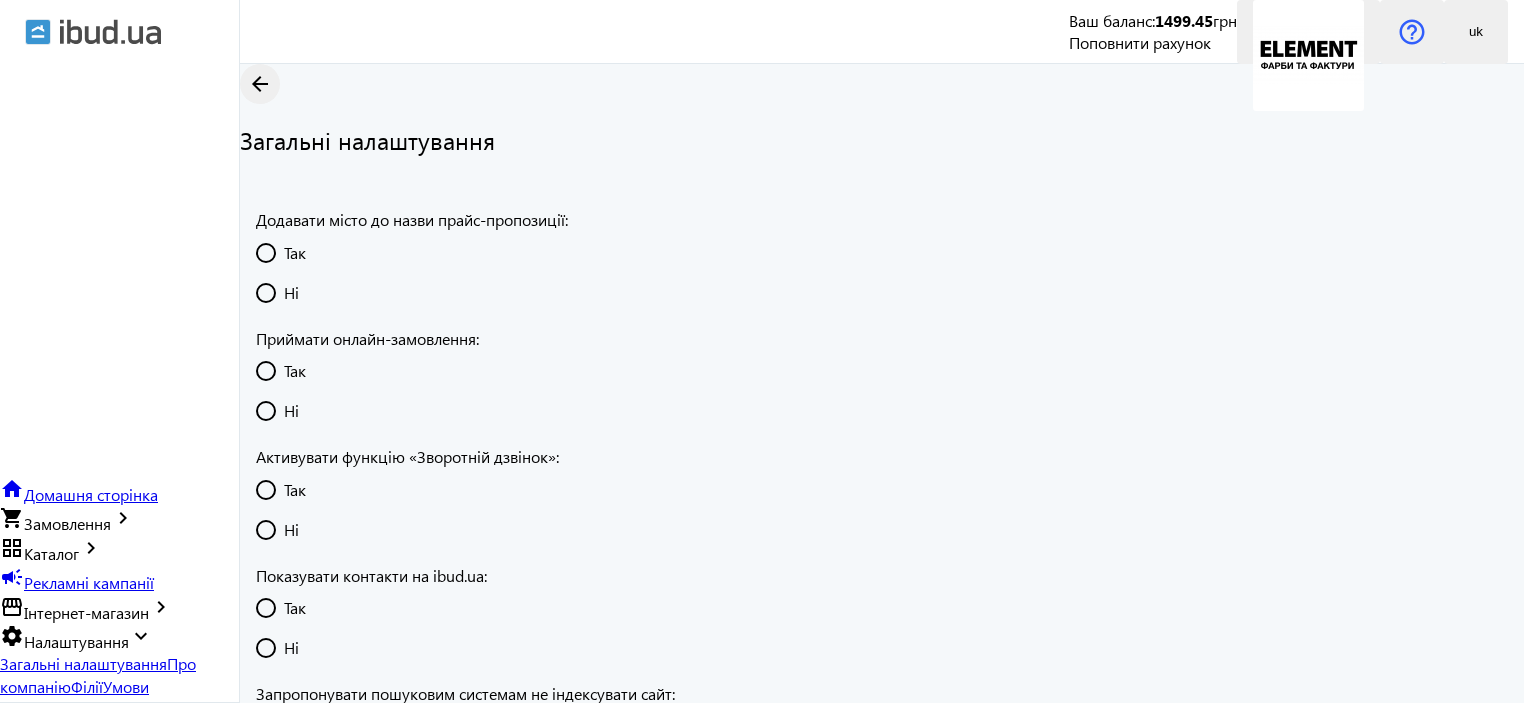 click on "Про компанію" at bounding box center [98, 674] 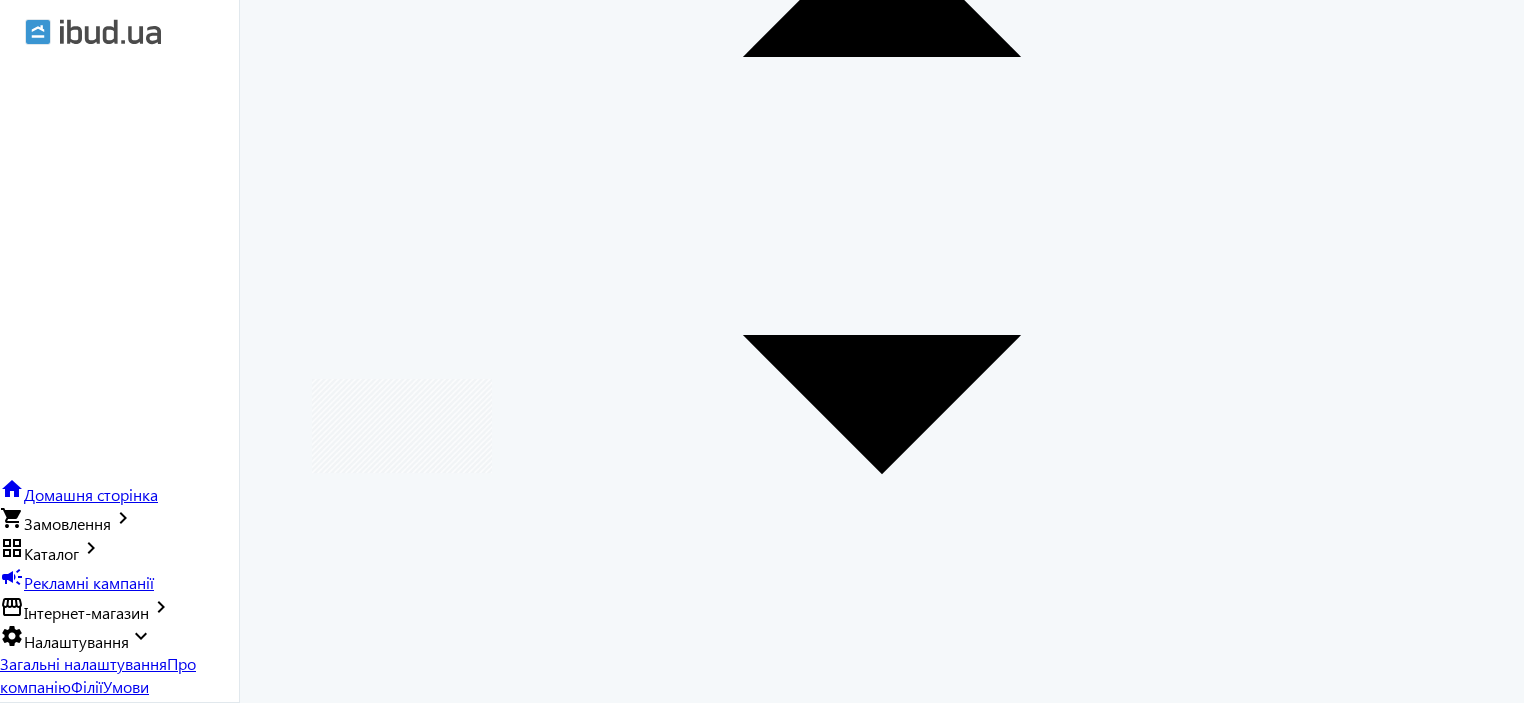scroll, scrollTop: 1015, scrollLeft: 0, axis: vertical 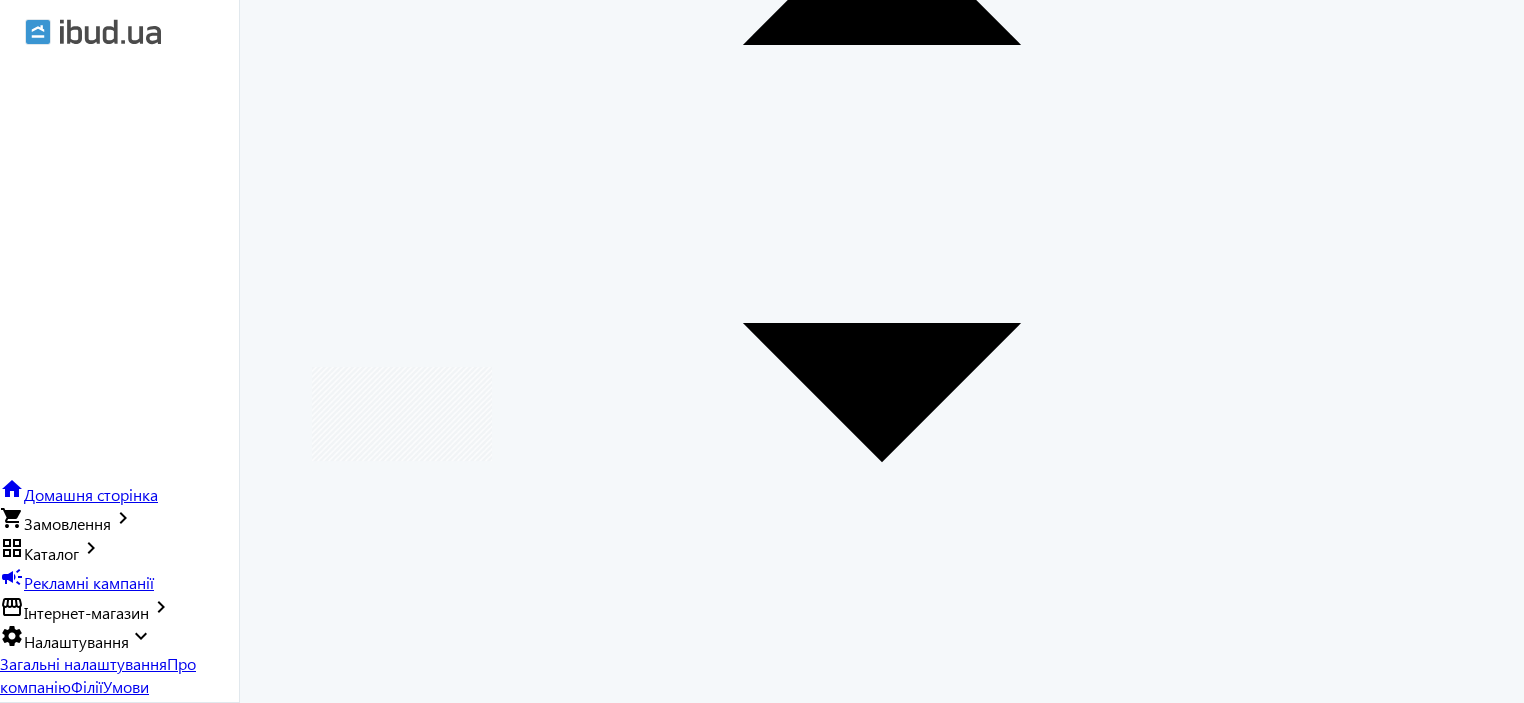 click on "Філії" at bounding box center [87, 686] 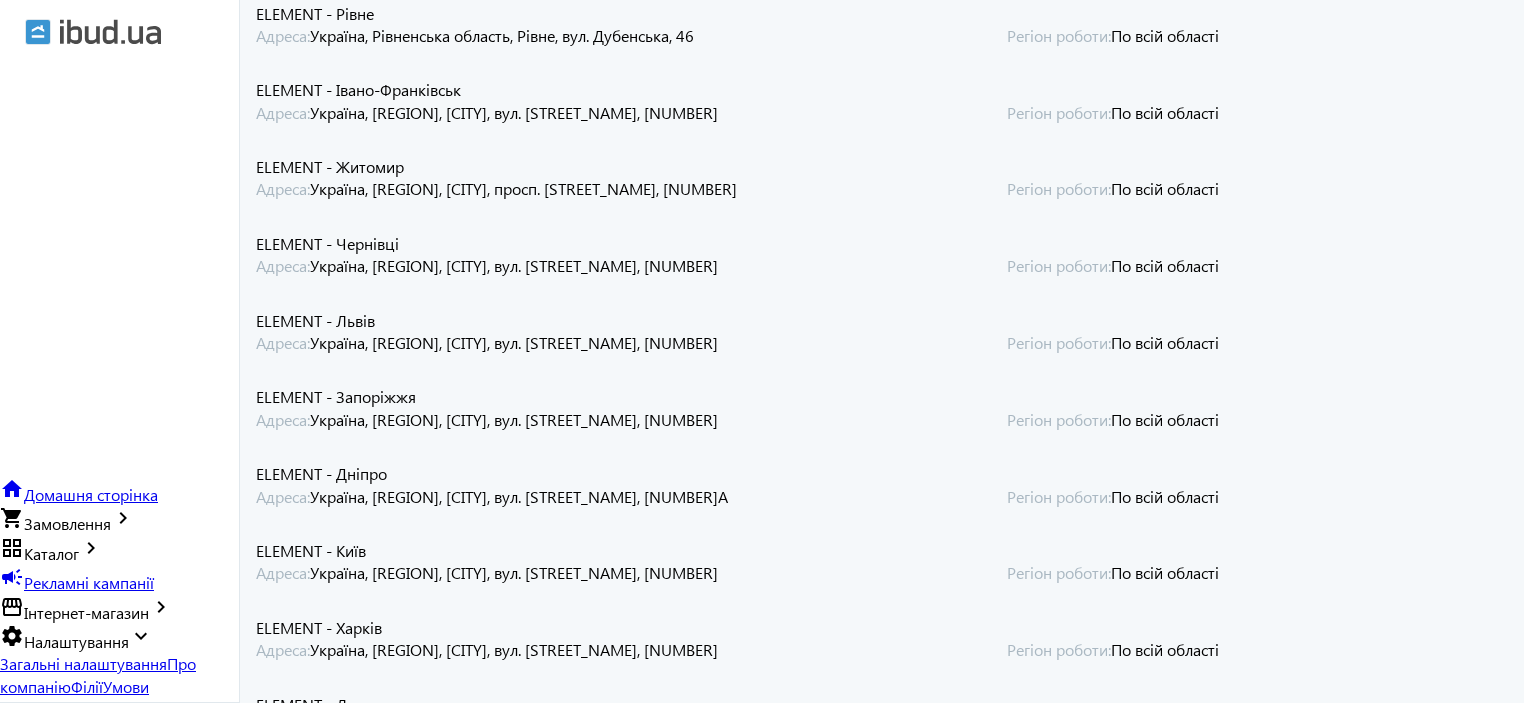 scroll, scrollTop: 0, scrollLeft: 0, axis: both 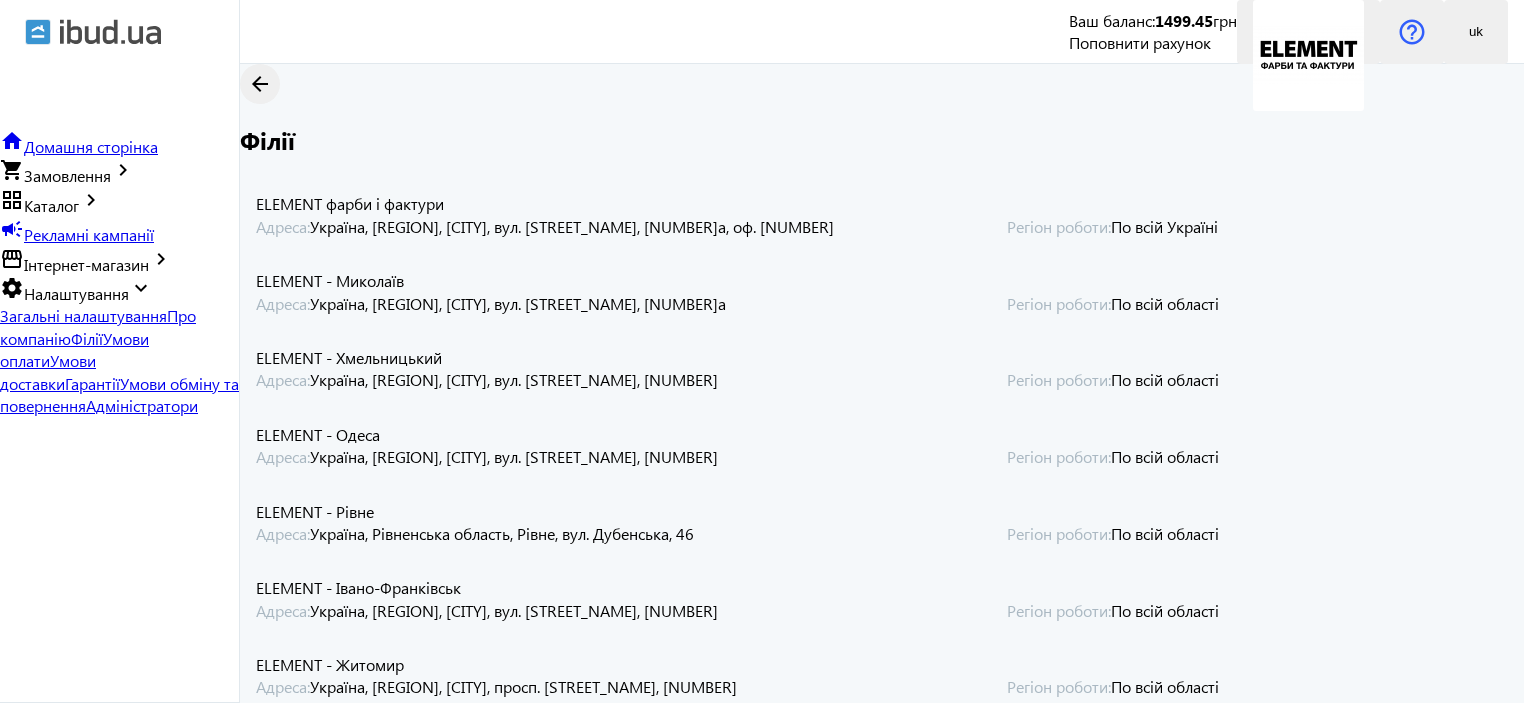 click on "Адміністратори" at bounding box center (142, 405) 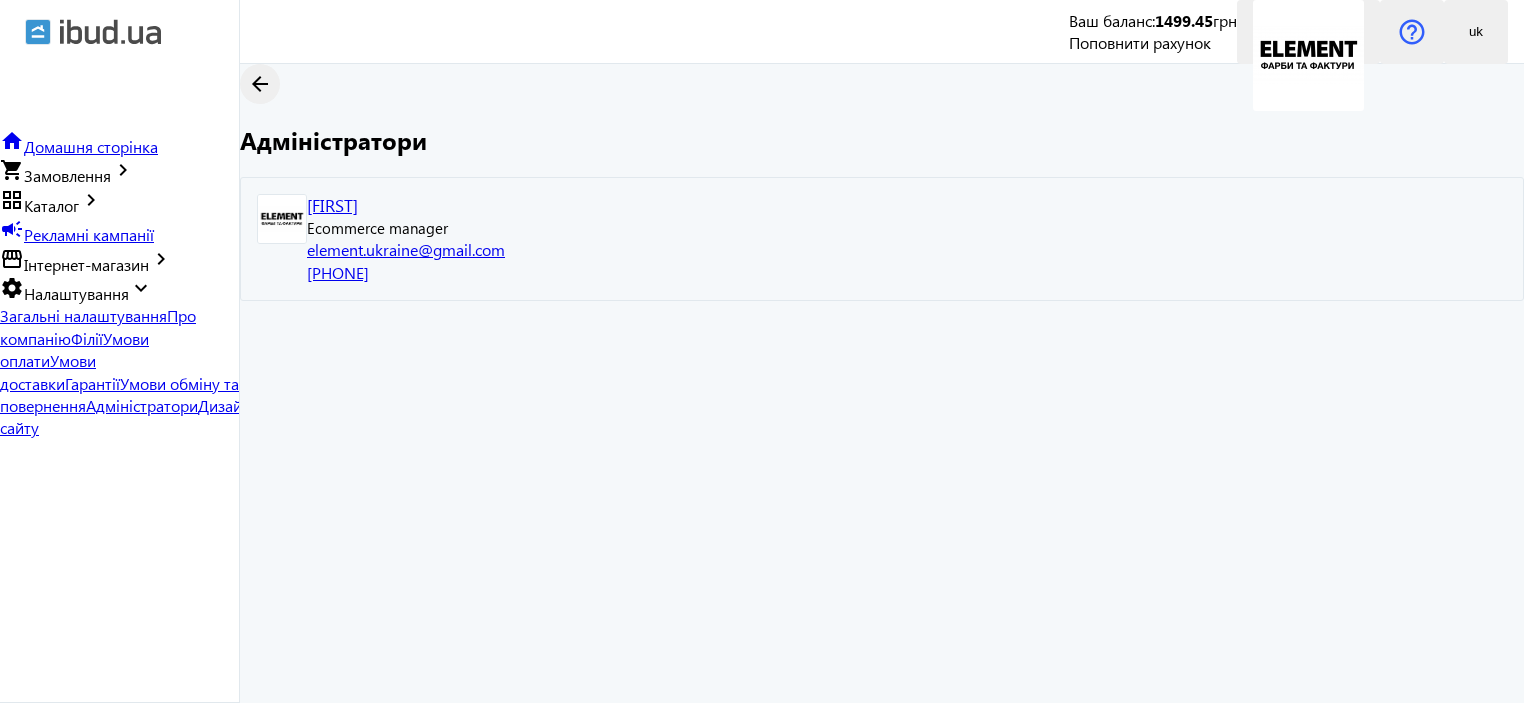 click on "Дизайн сайту" at bounding box center [125, 416] 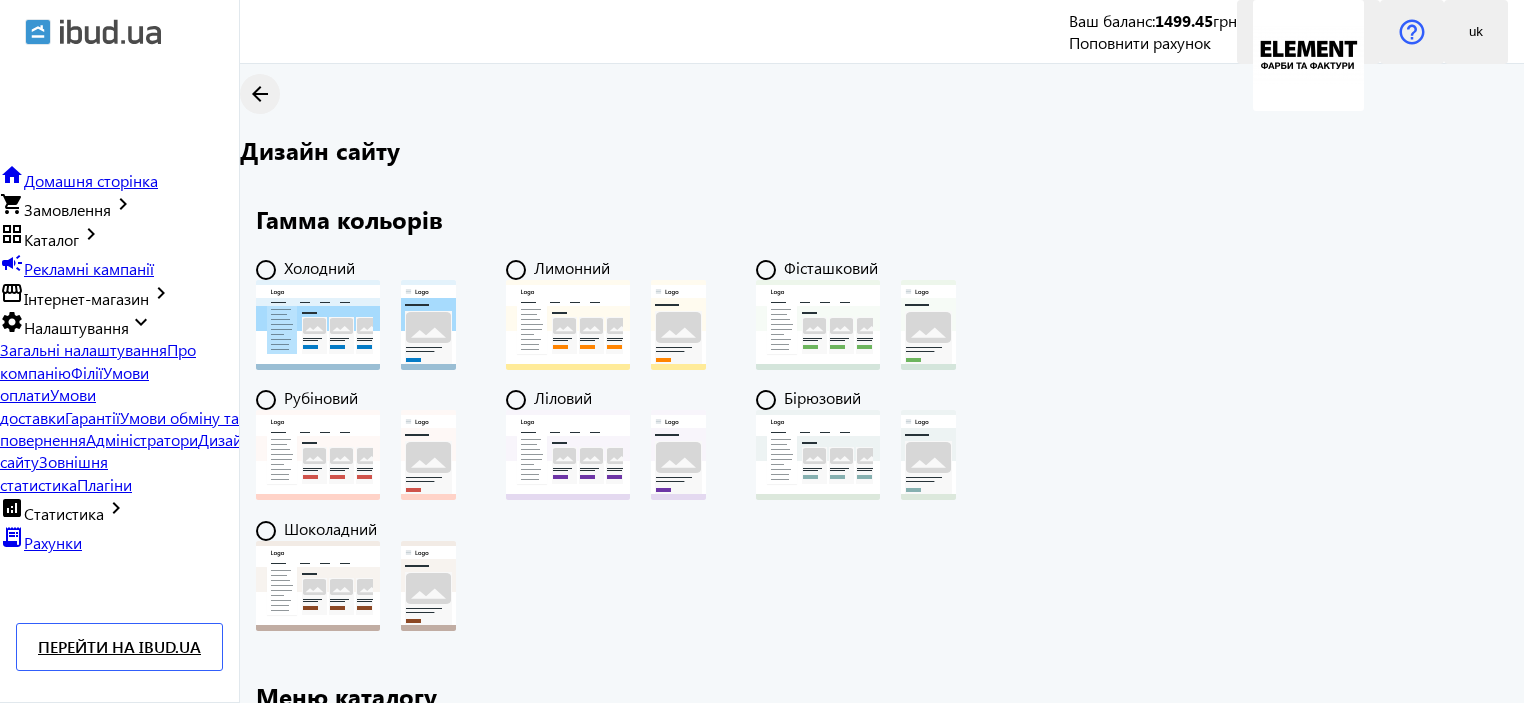 click on "Плагіни" at bounding box center (104, 484) 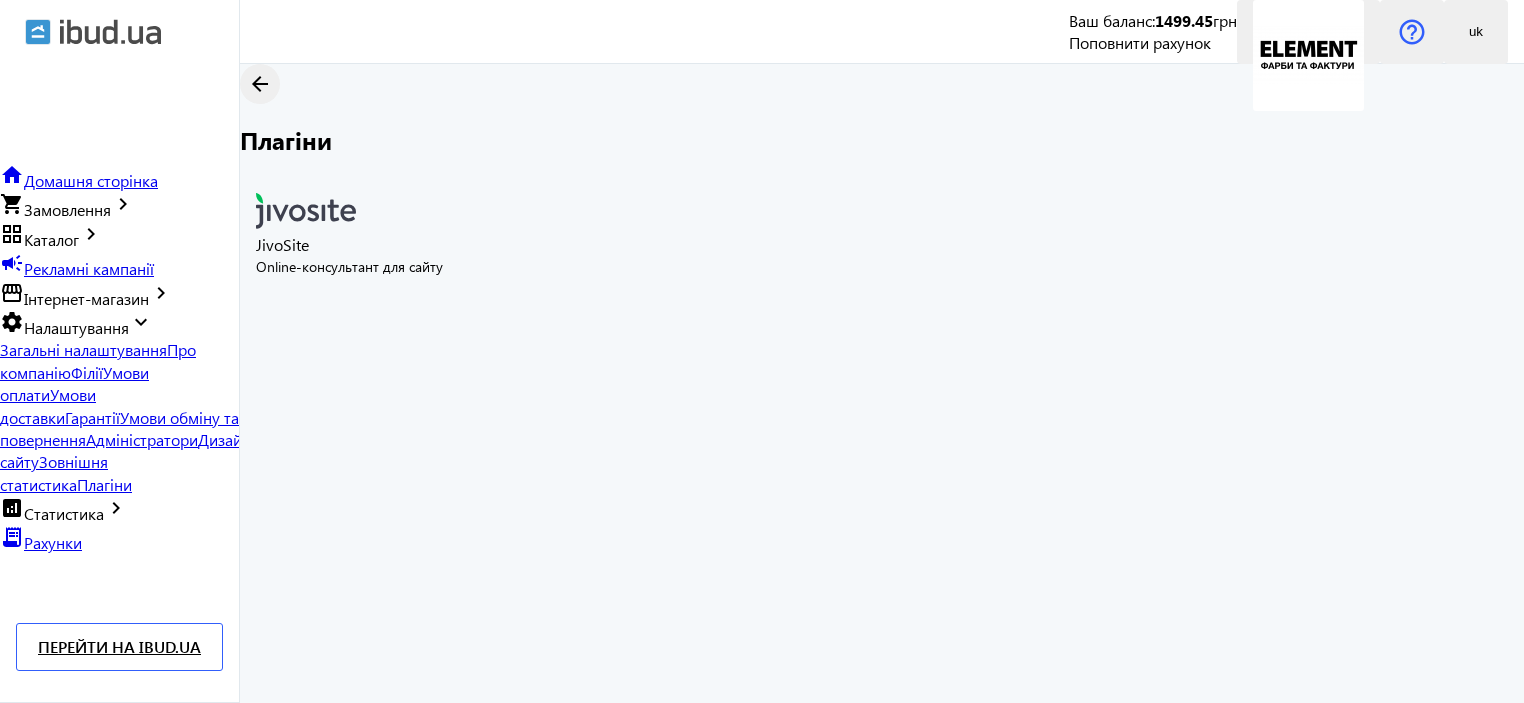 scroll, scrollTop: 0, scrollLeft: 0, axis: both 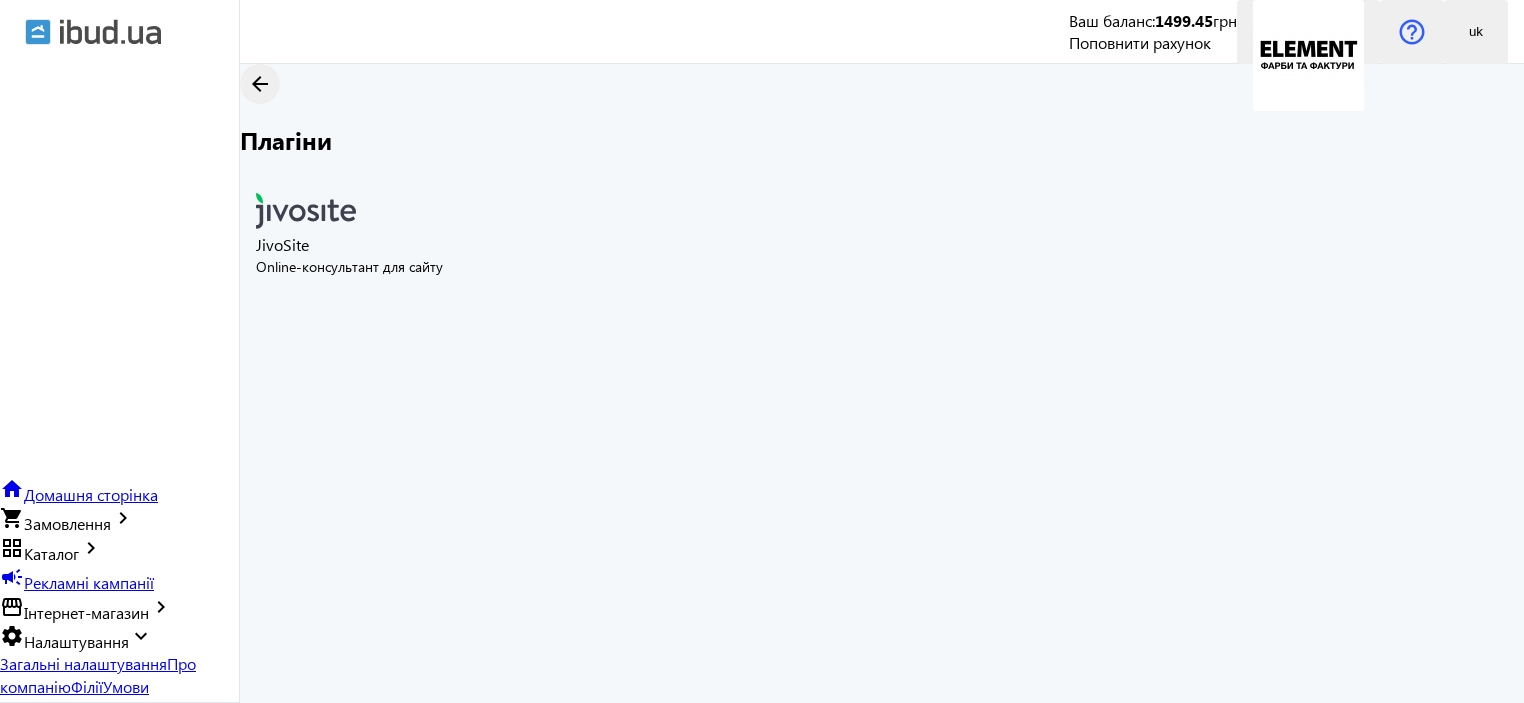 click on "keyboard_arrow_right" at bounding box center [141, 636] 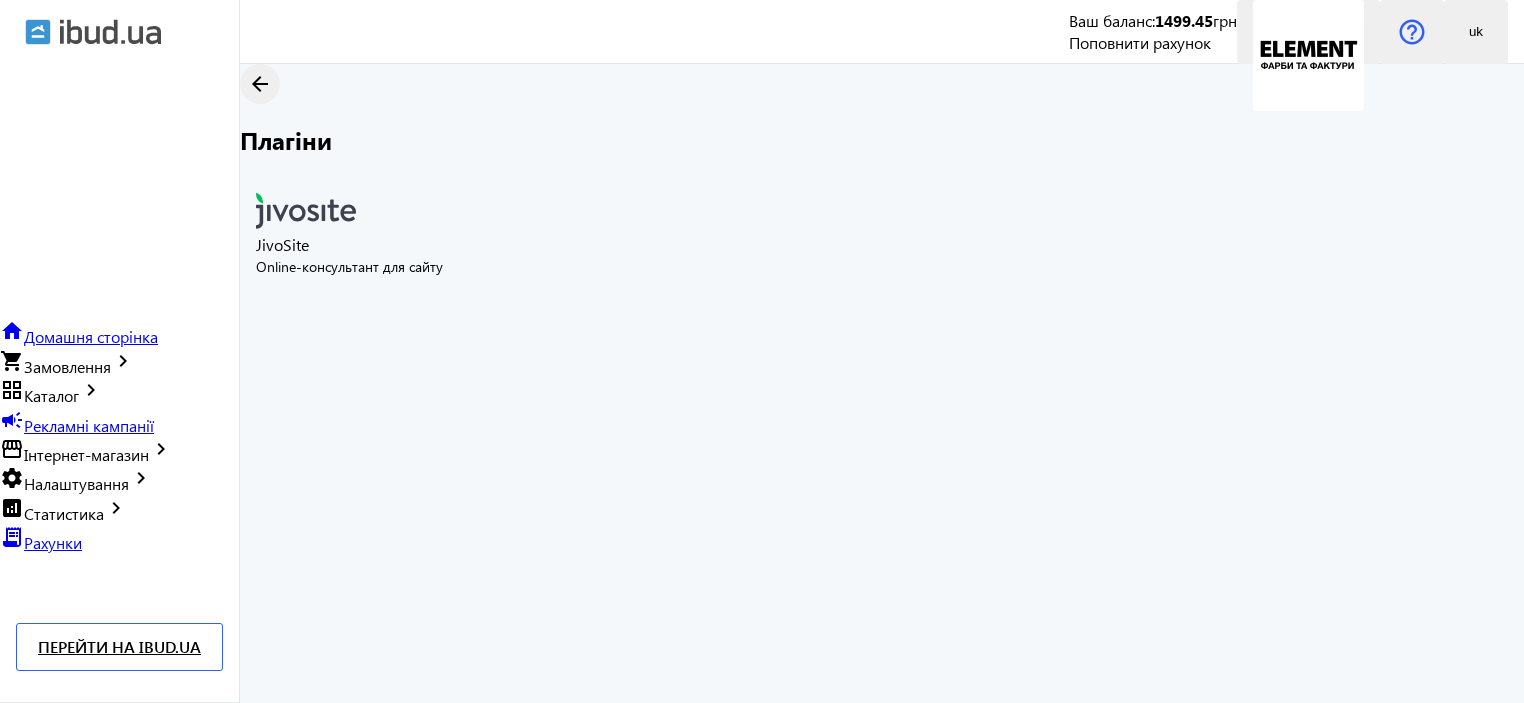 click on "home Домашня сторінка" at bounding box center [79, 336] 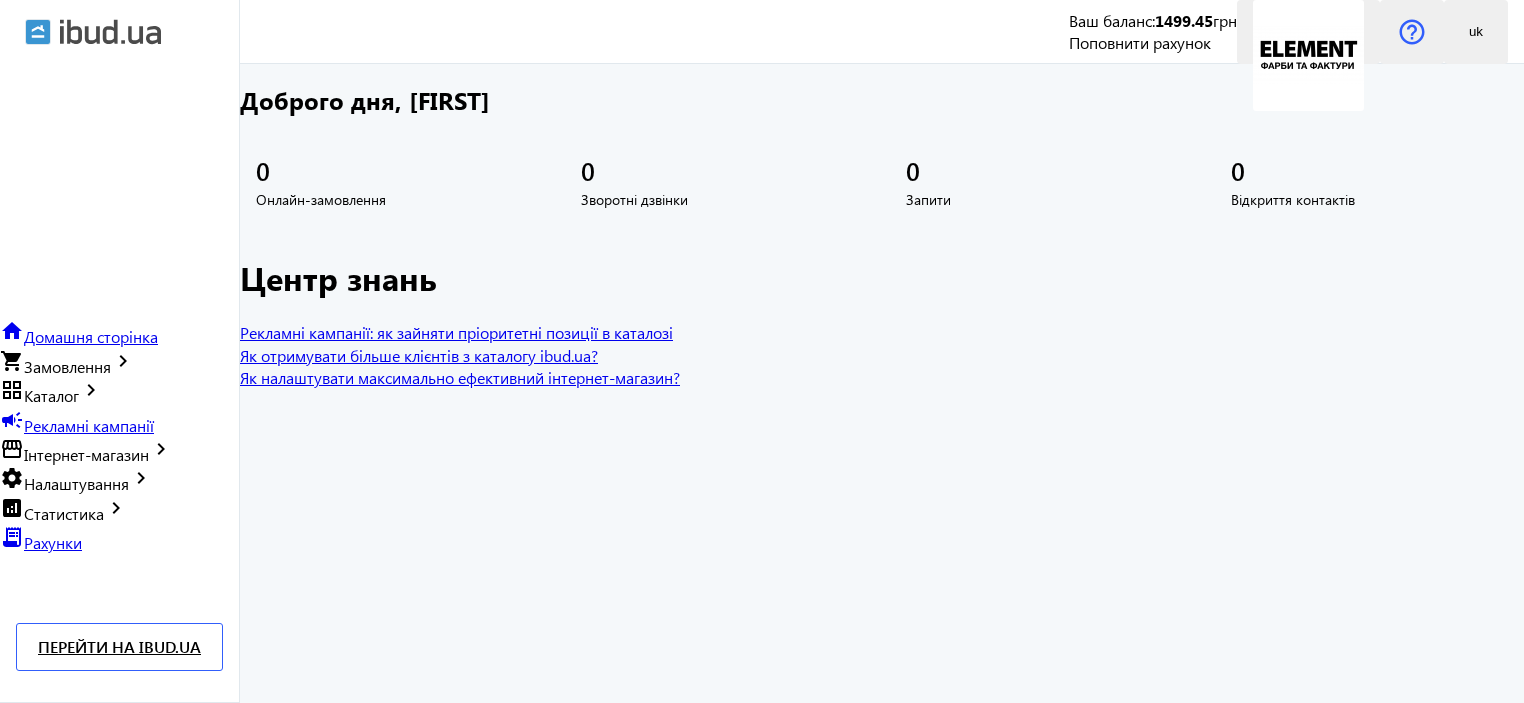 click on "shopping_cart Замовлення keyboard_arrow_right" at bounding box center (67, 366) 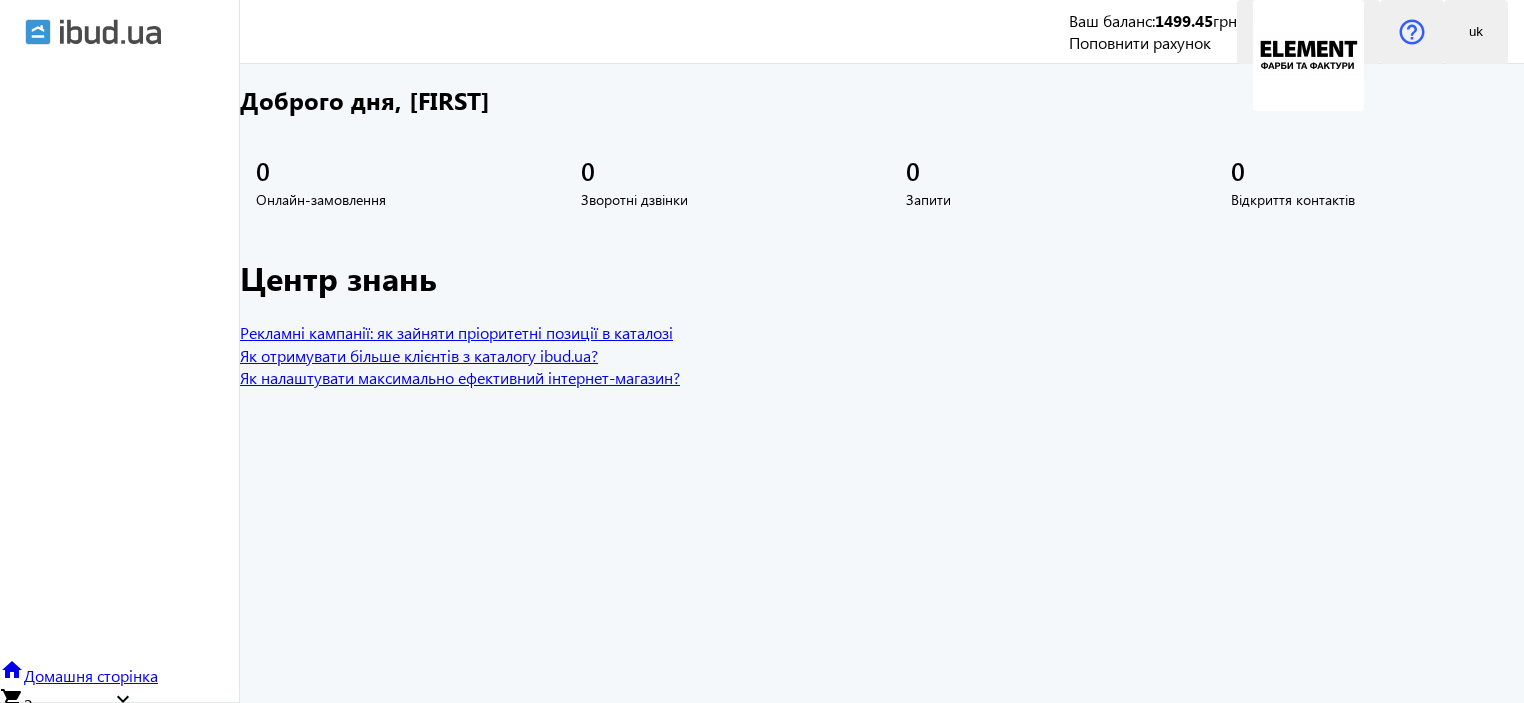 click on "Онлайн-замовлення" at bounding box center [73, 727] 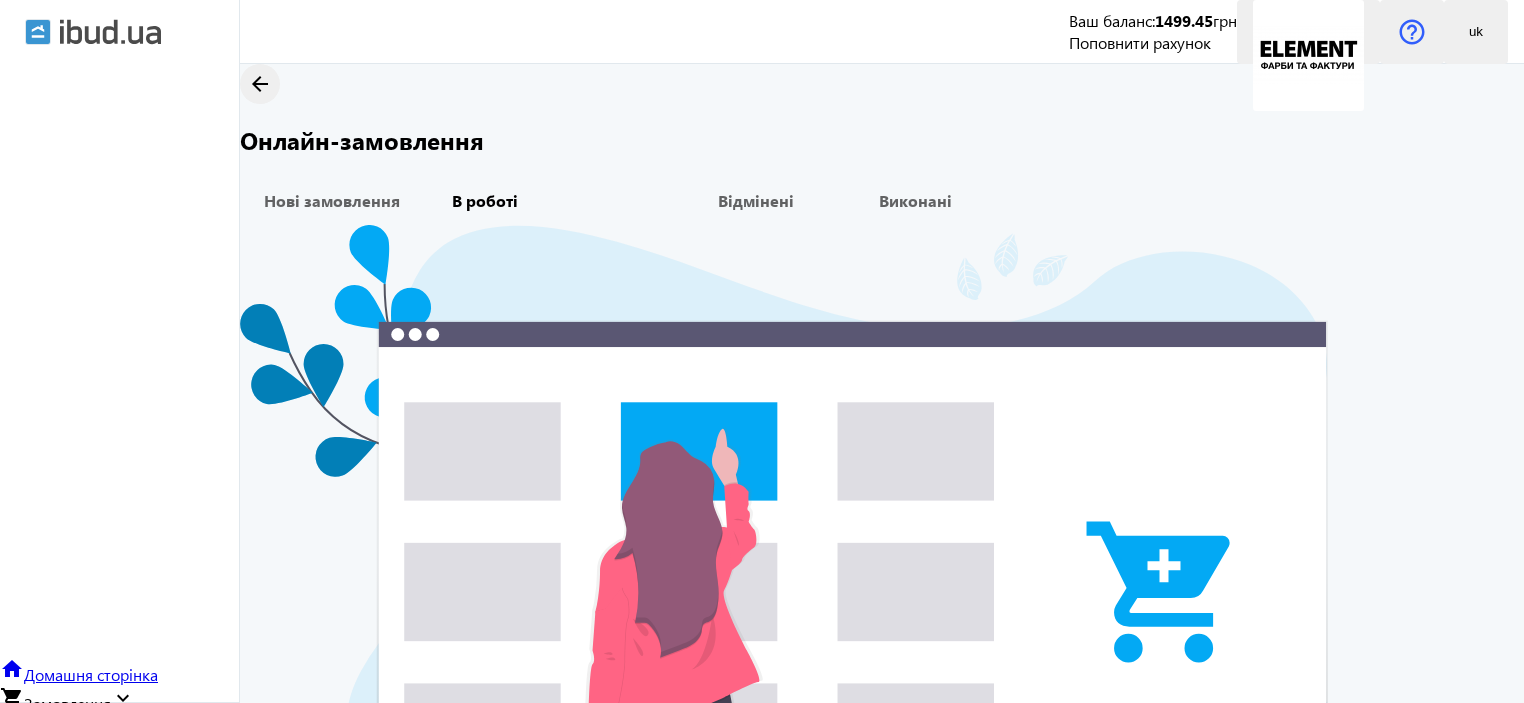click on "В роботі" at bounding box center (485, 201) 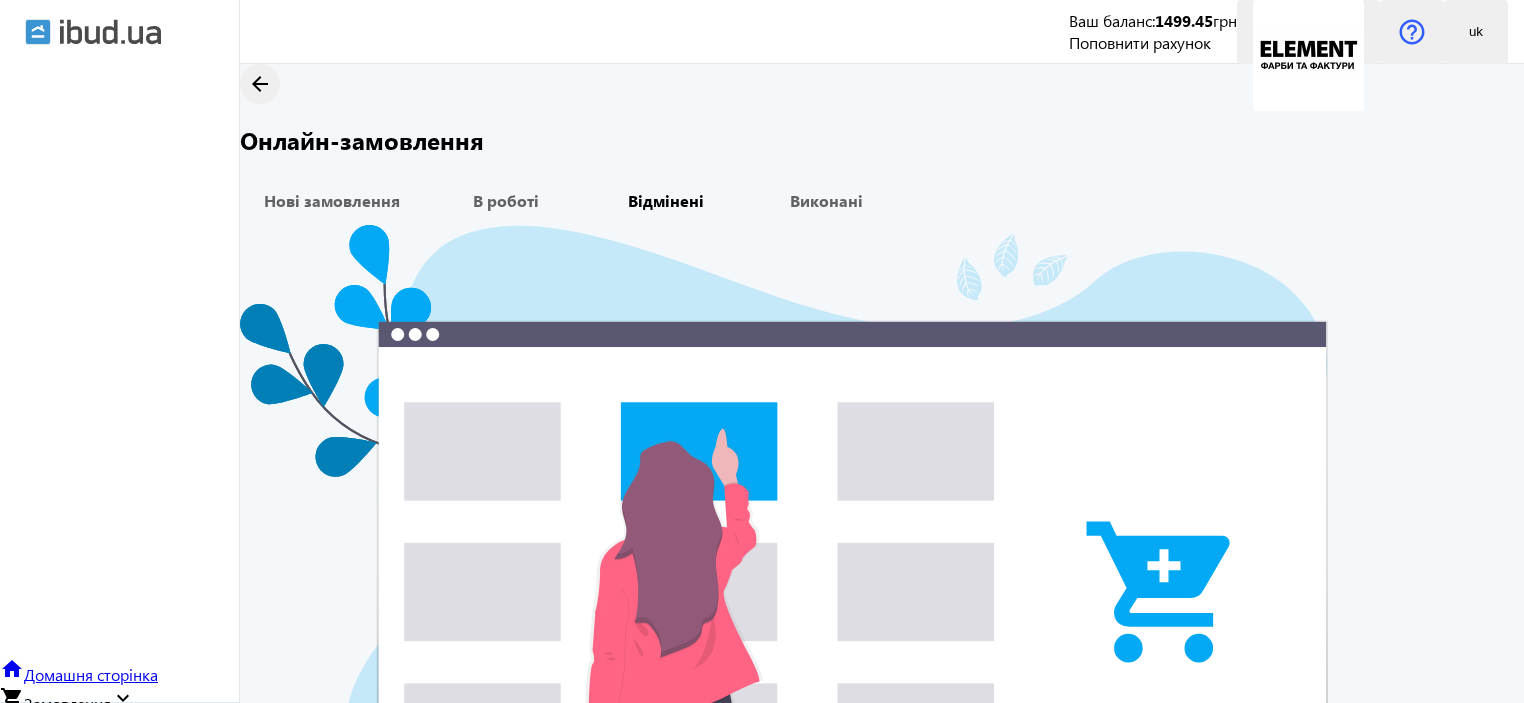 click on "Відмінені" at bounding box center [666, 201] 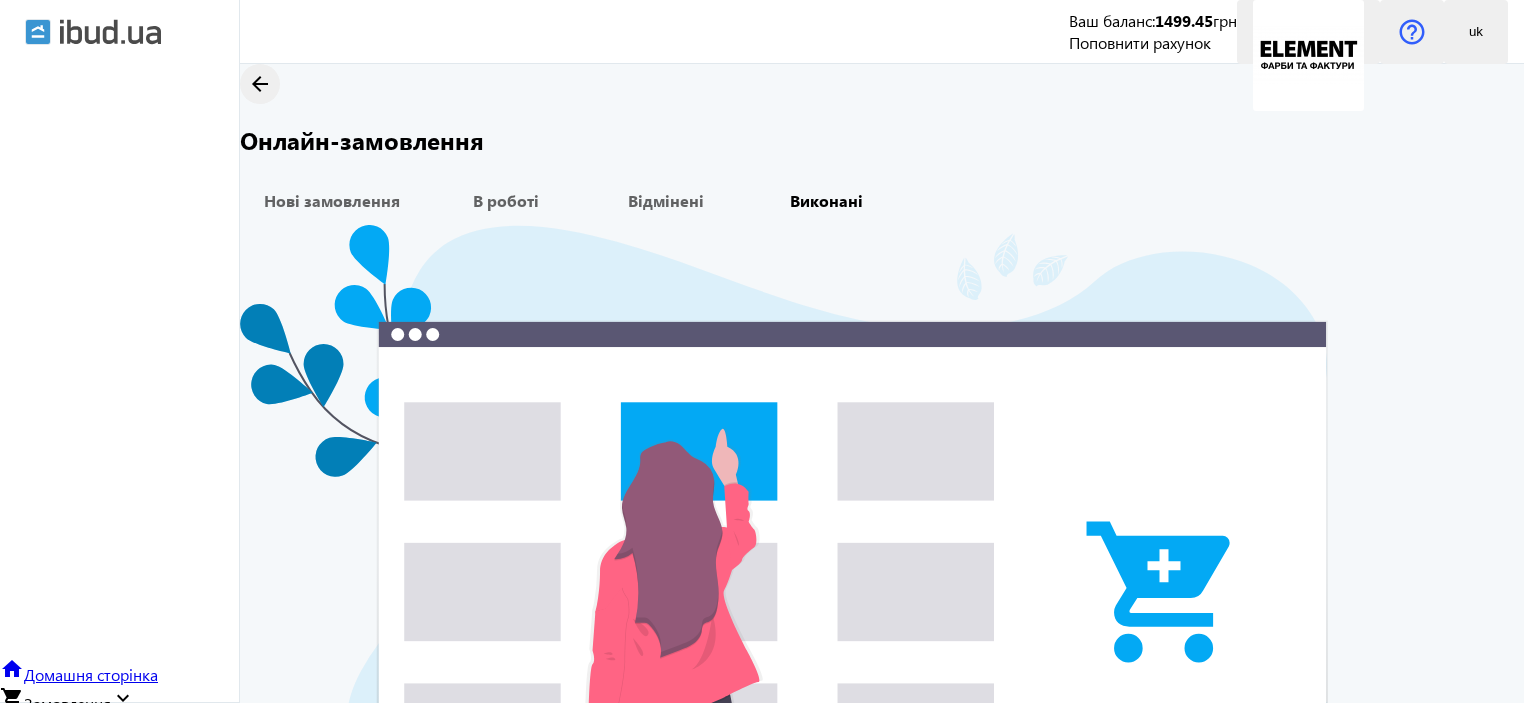 click on "Виконані" at bounding box center (826, 201) 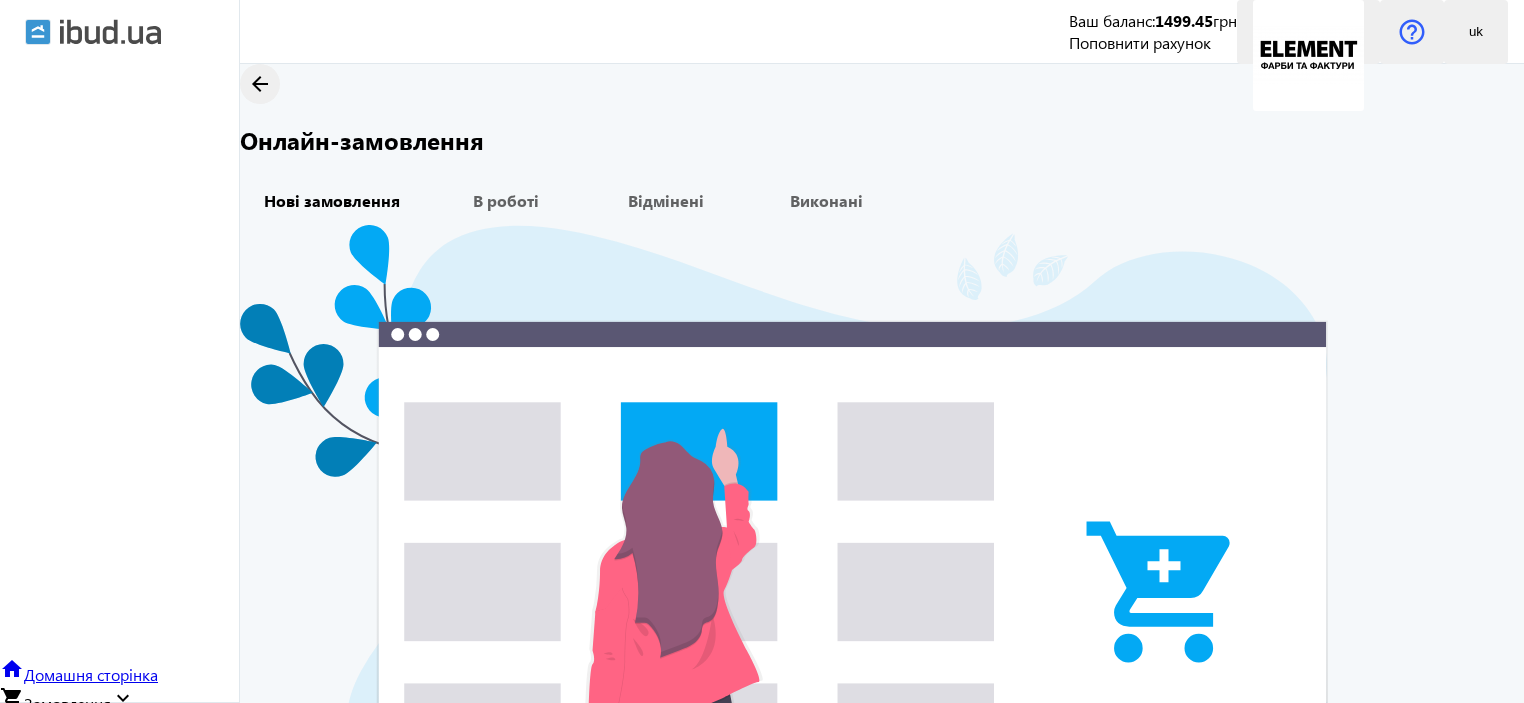 click on "Нові замовлення" at bounding box center [332, 201] 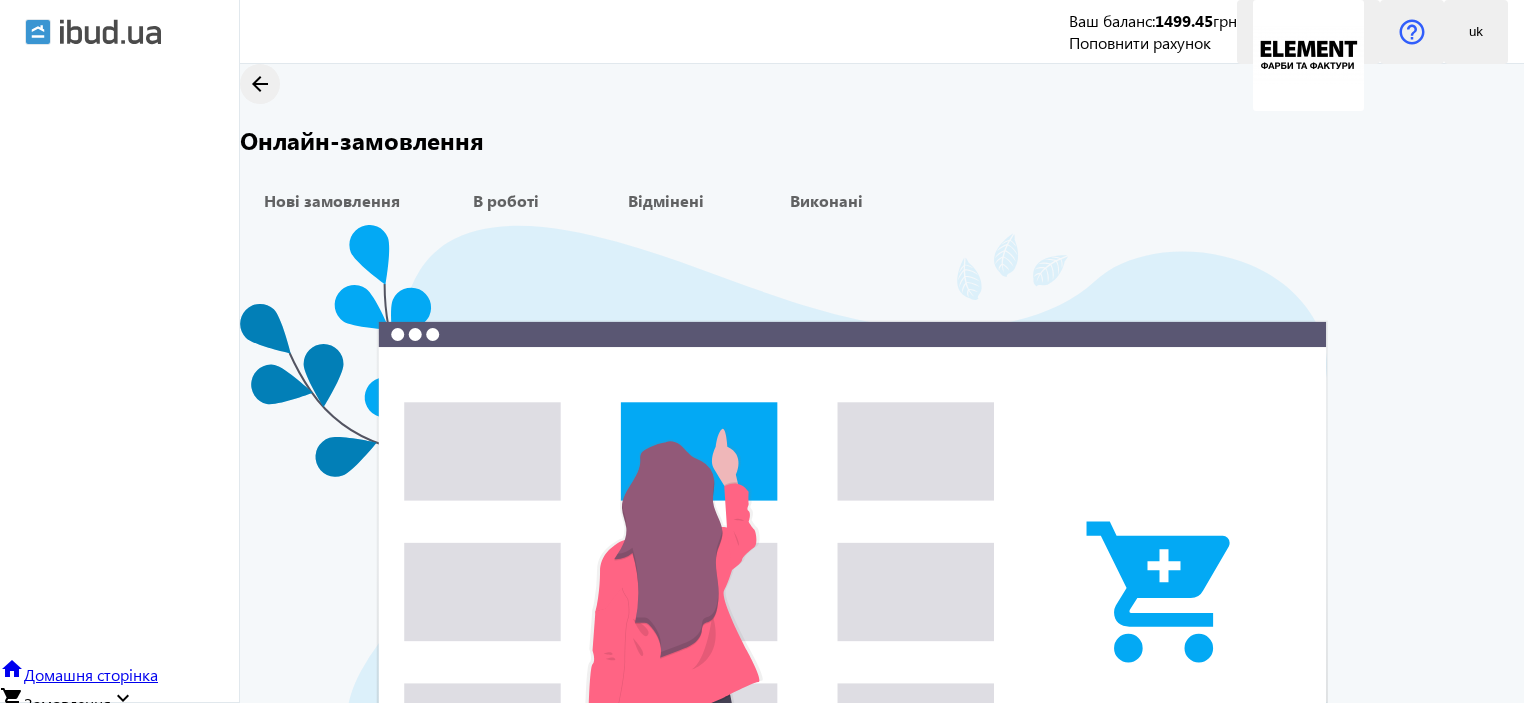 click on "Домашня сторінка" at bounding box center [91, 674] 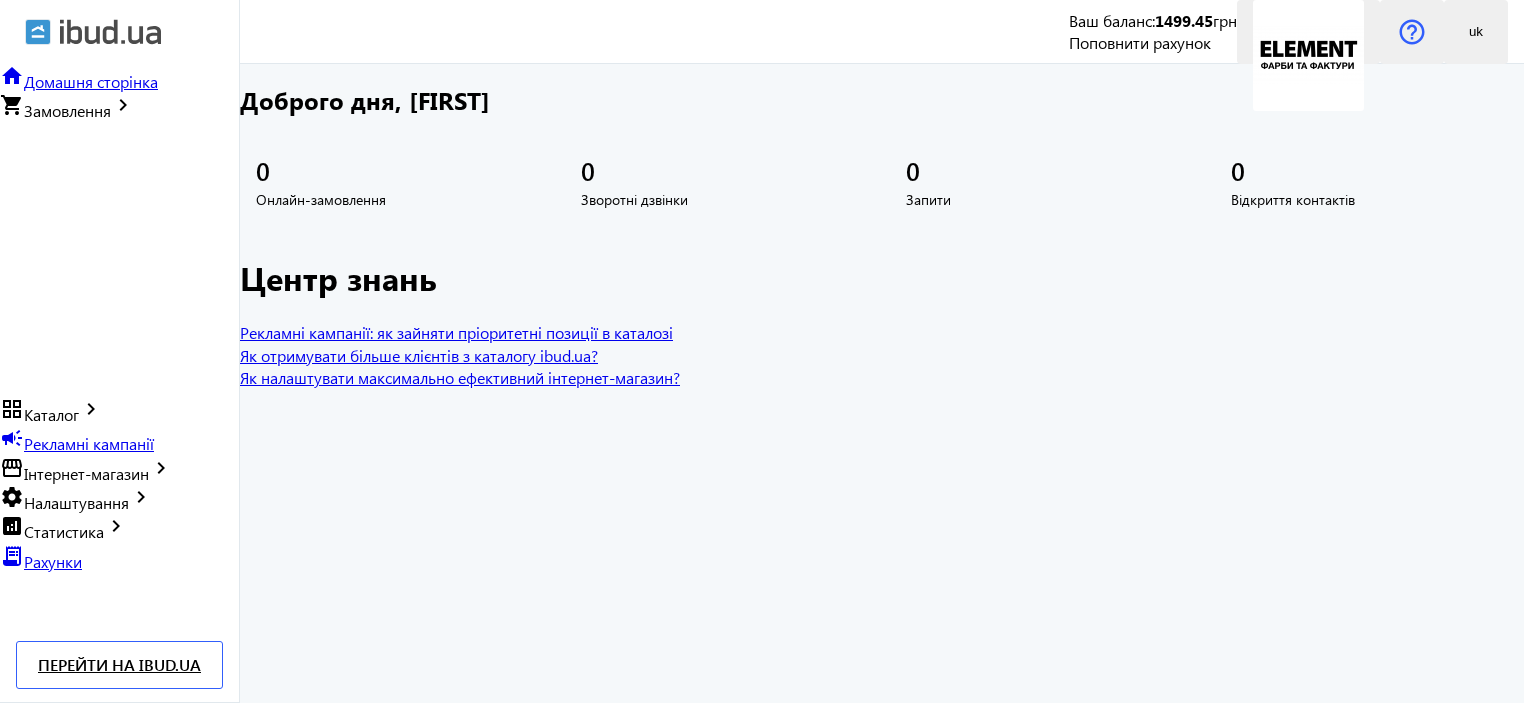 click on "Замовлення" at bounding box center (67, 110) 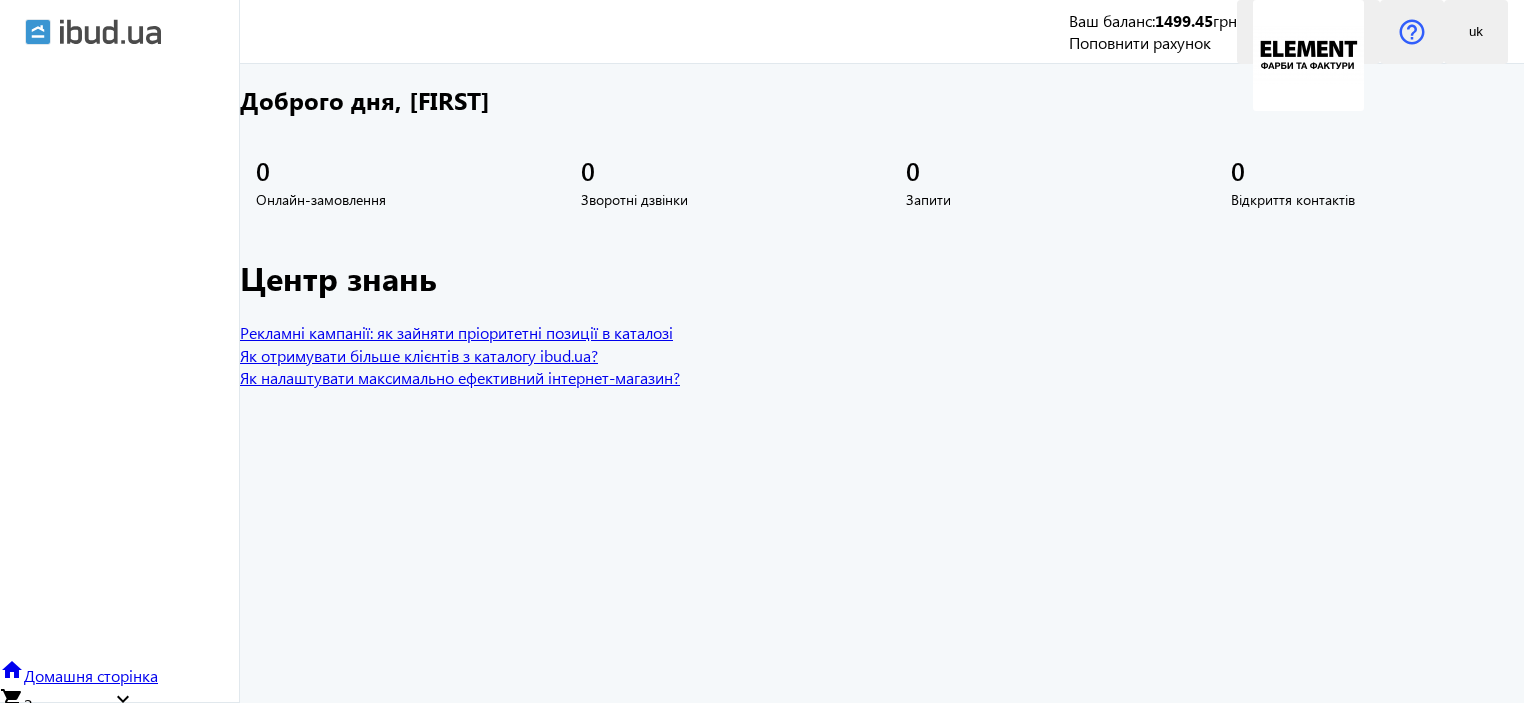 click on "Онлайн-замовлення" at bounding box center [73, 727] 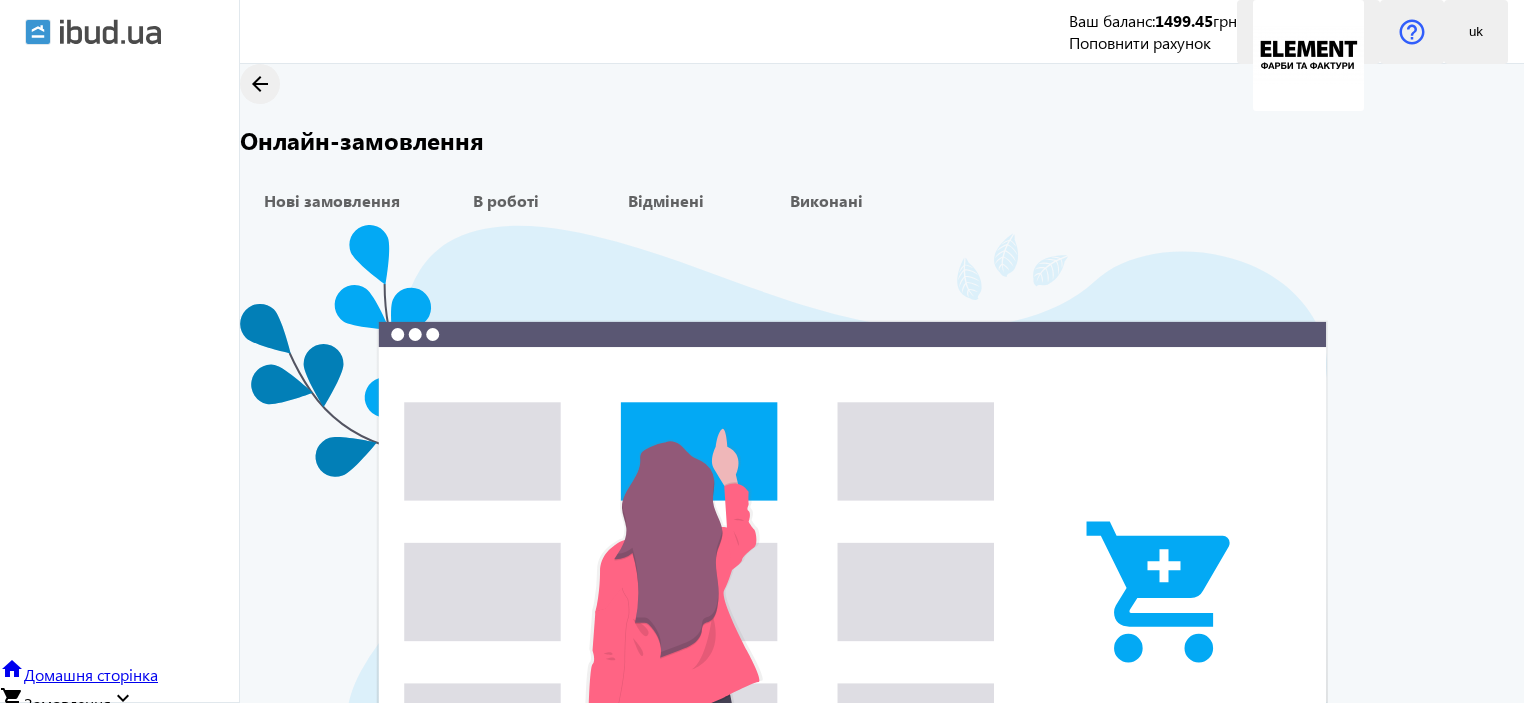 click on "Зворотні дзвінки" at bounding box center (119, 863) 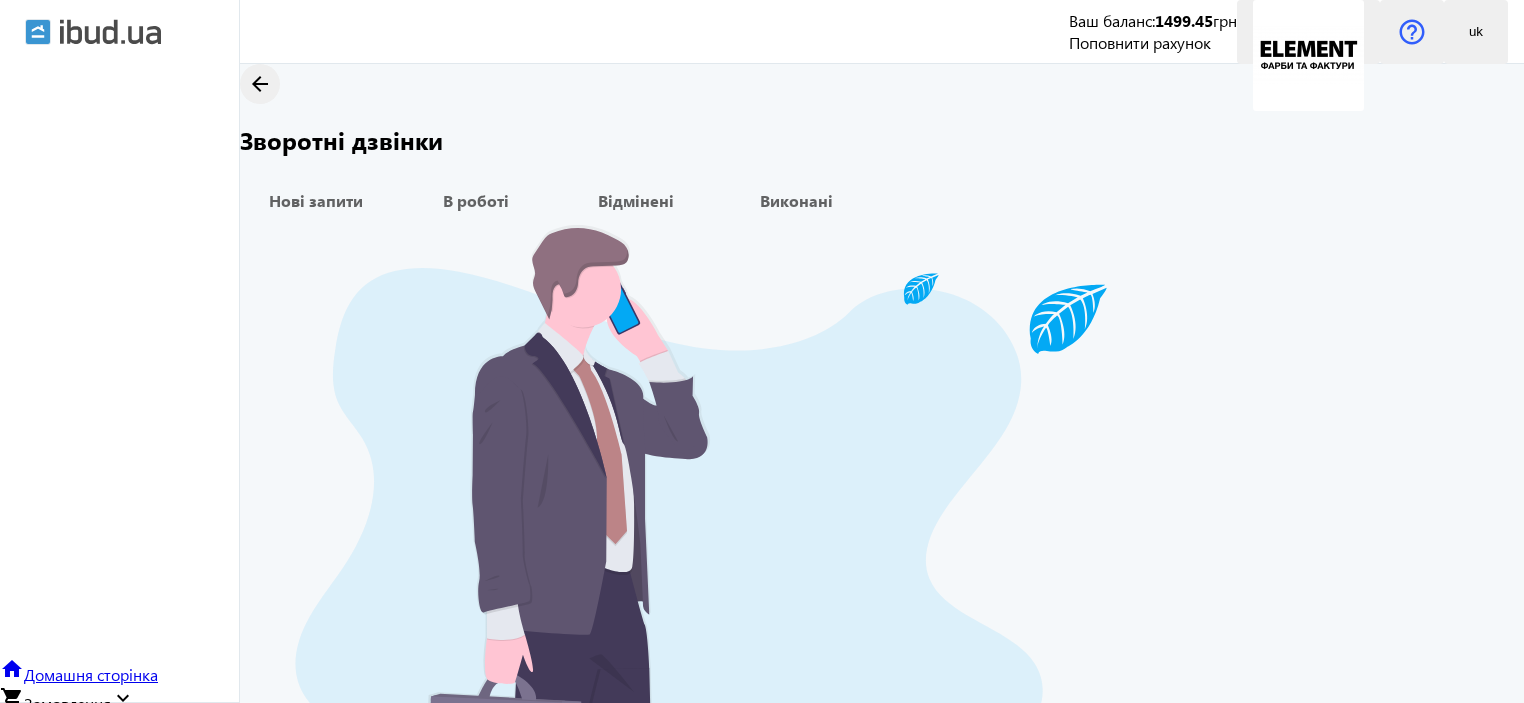 click on "Дзвінки" at bounding box center [86, 748] 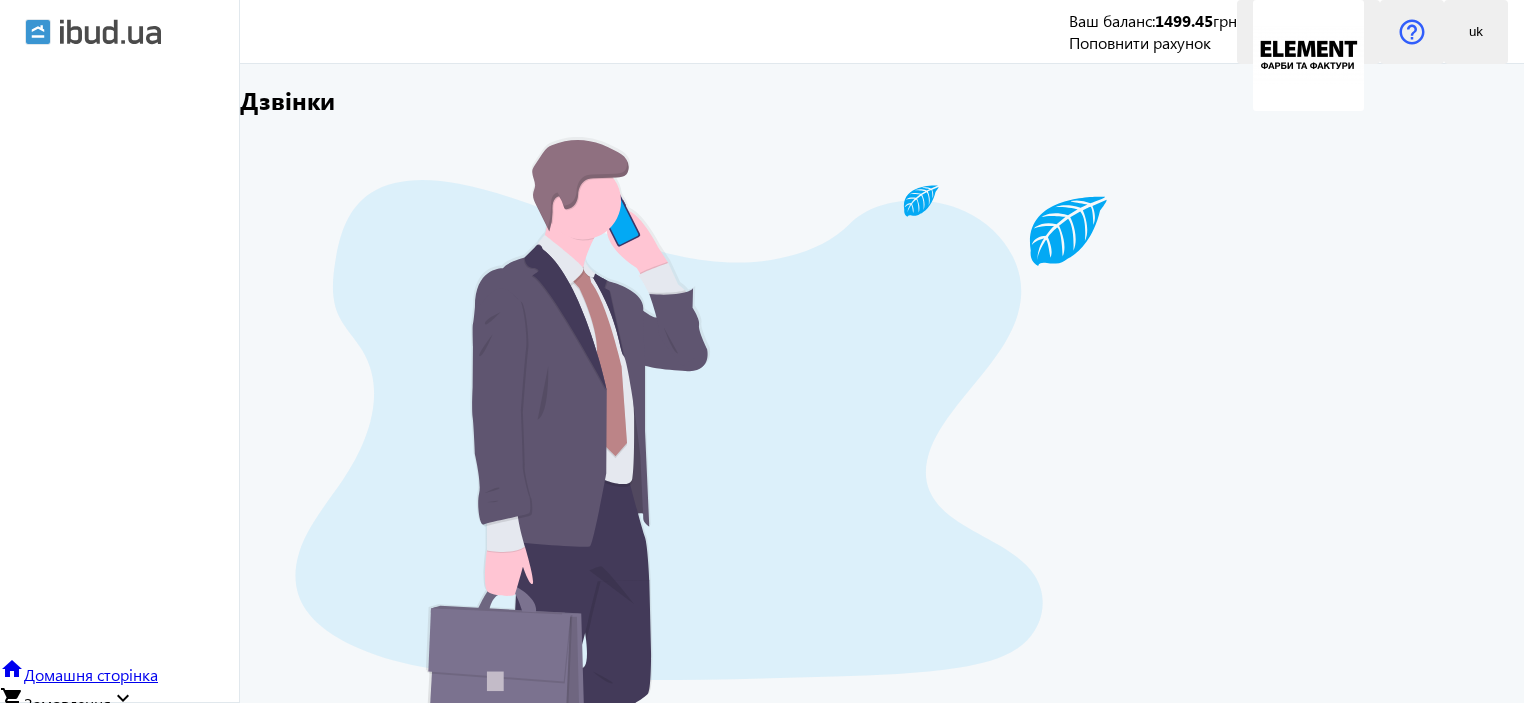 click on "Запити" at bounding box center [139, 748] 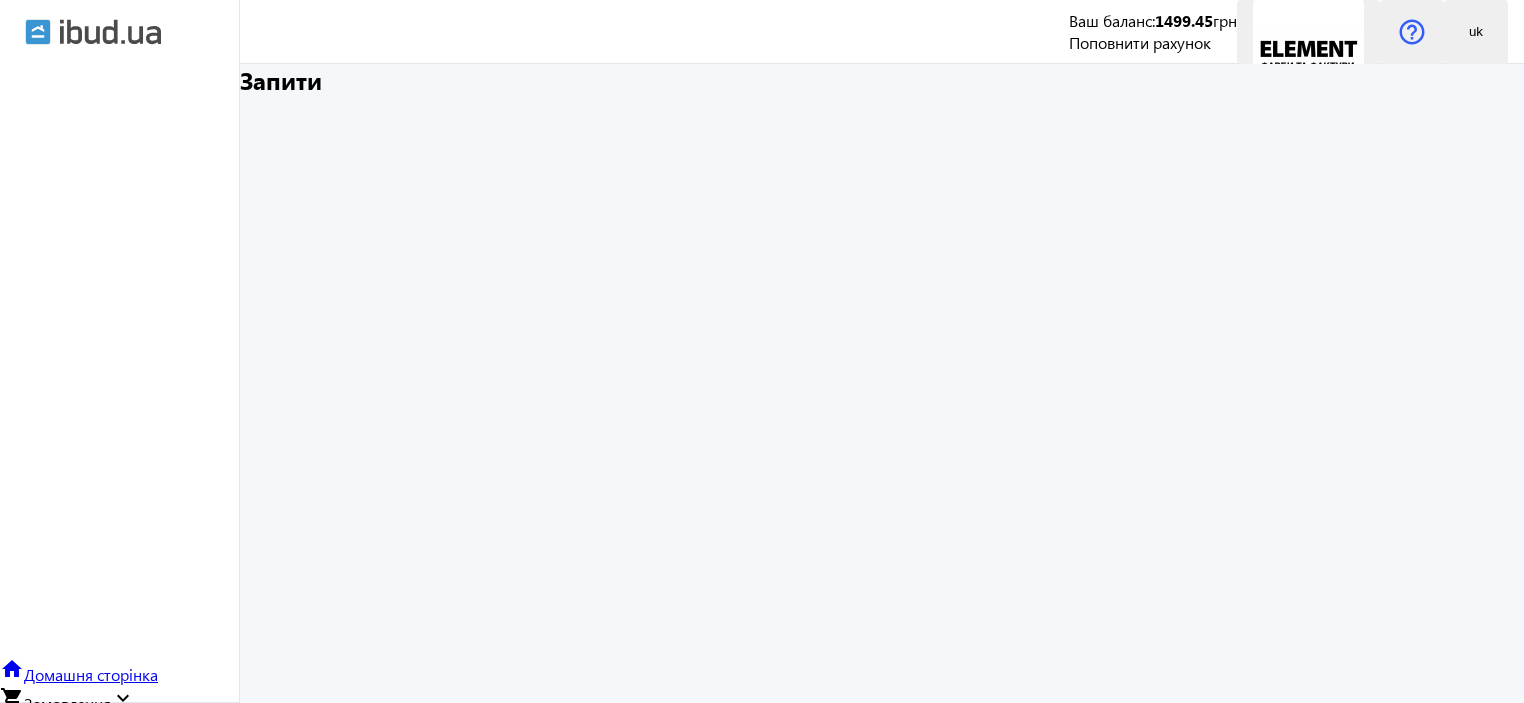 scroll, scrollTop: 48, scrollLeft: 0, axis: vertical 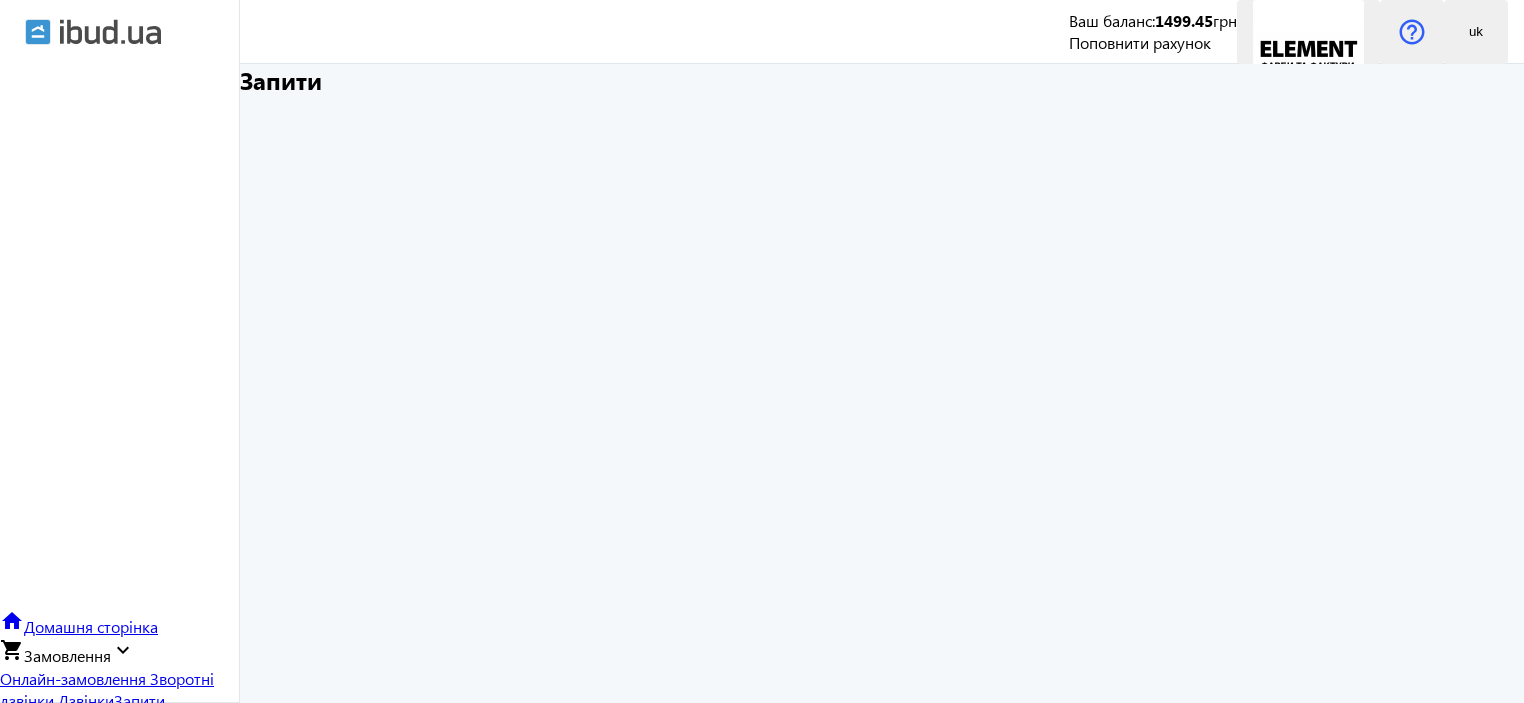 click on "Рахунки" at bounding box center [53, 877] 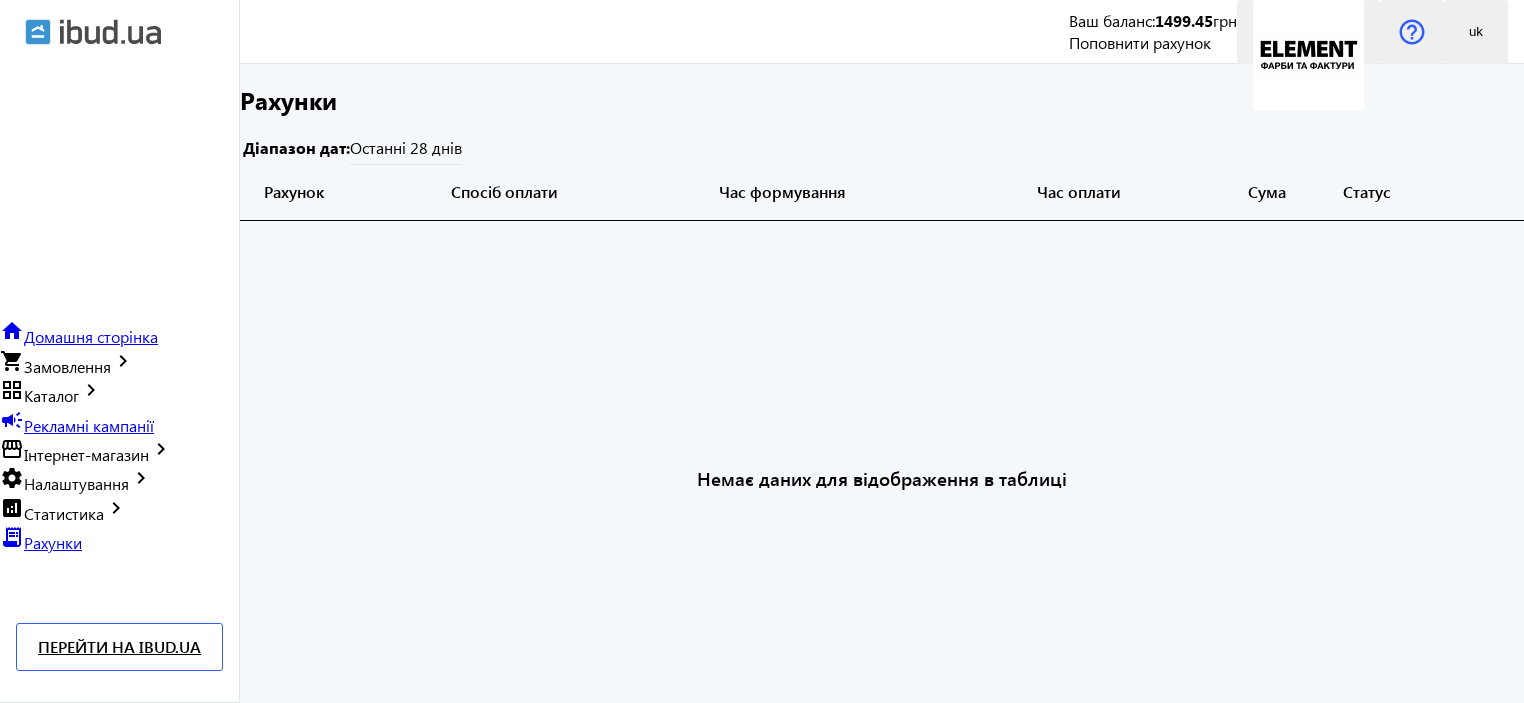 scroll, scrollTop: 0, scrollLeft: 0, axis: both 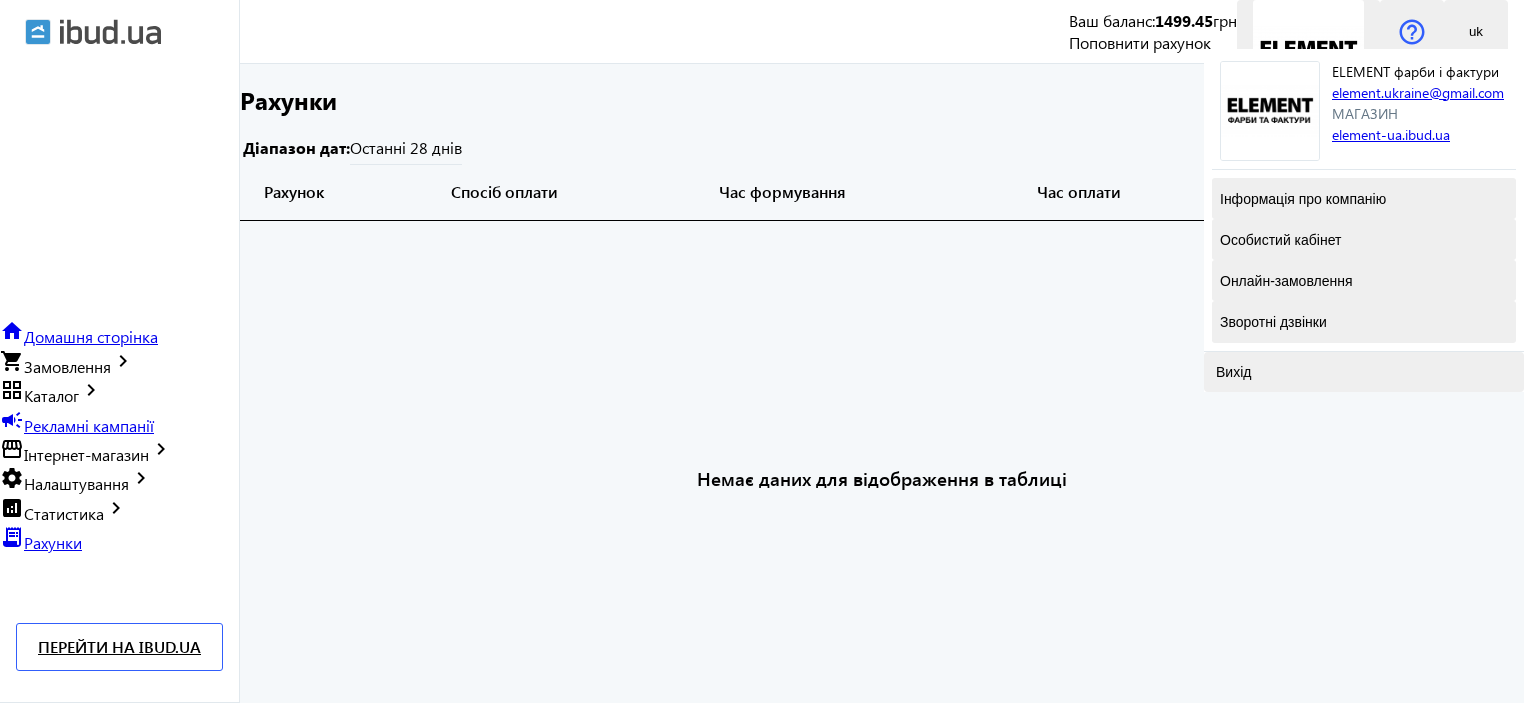 click on "Каталог" at bounding box center (51, 395) 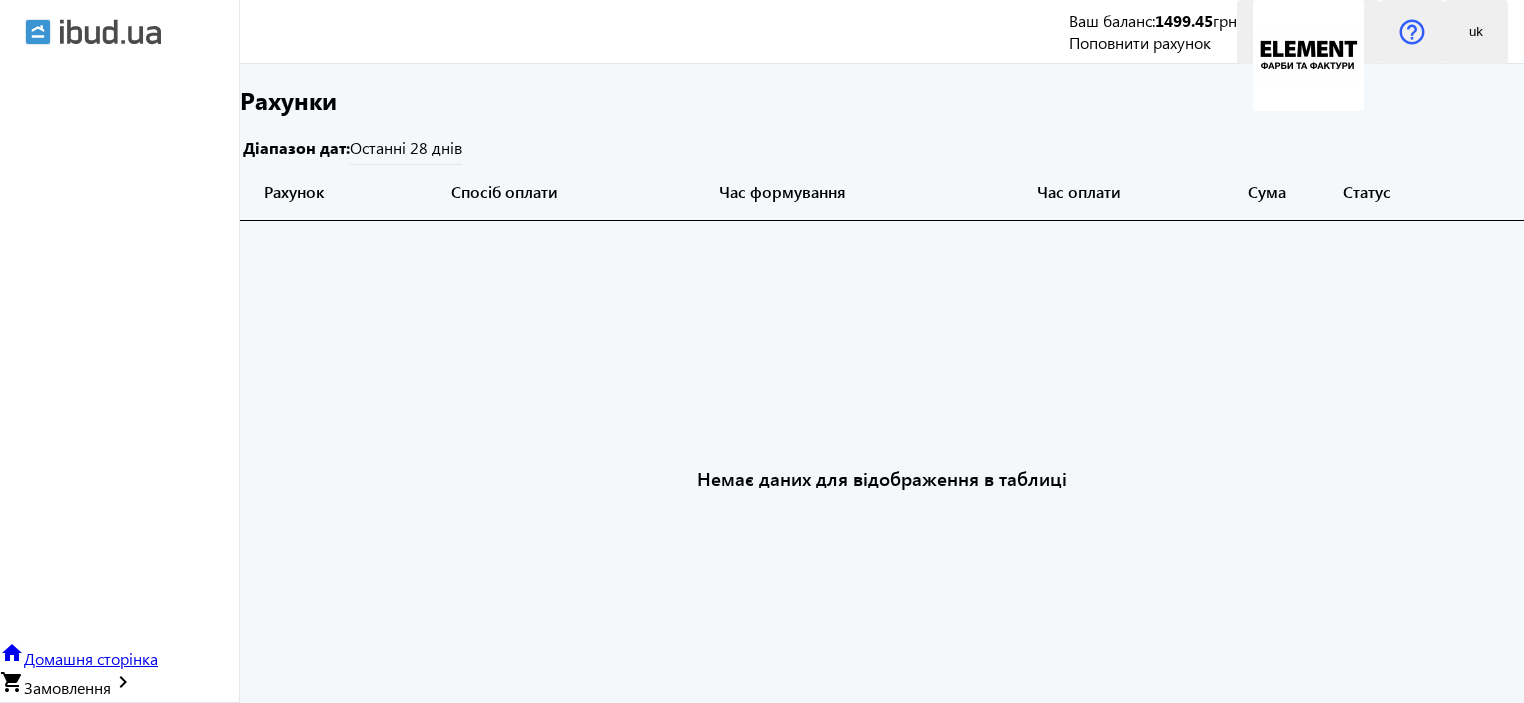 click on "Товари" at bounding box center [24, 739] 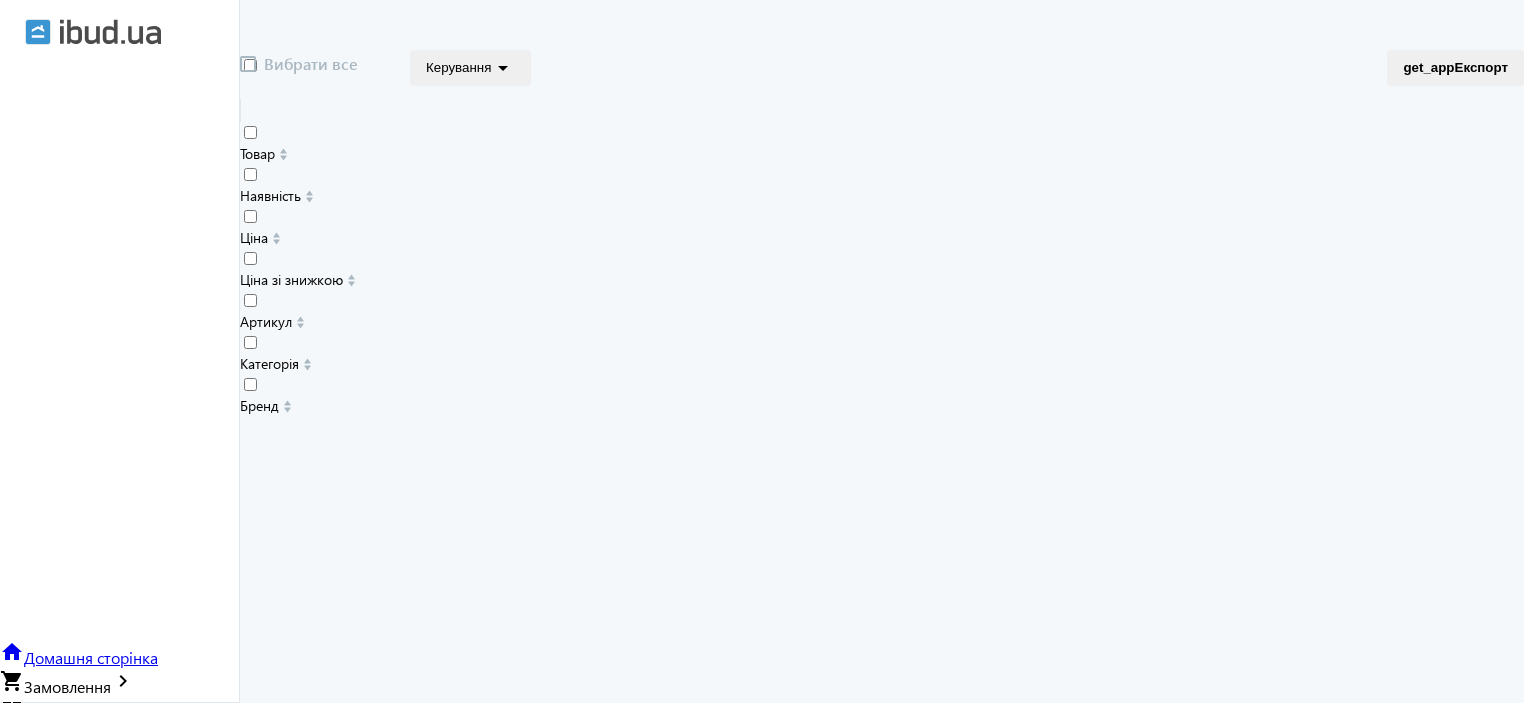 scroll, scrollTop: 0, scrollLeft: 0, axis: both 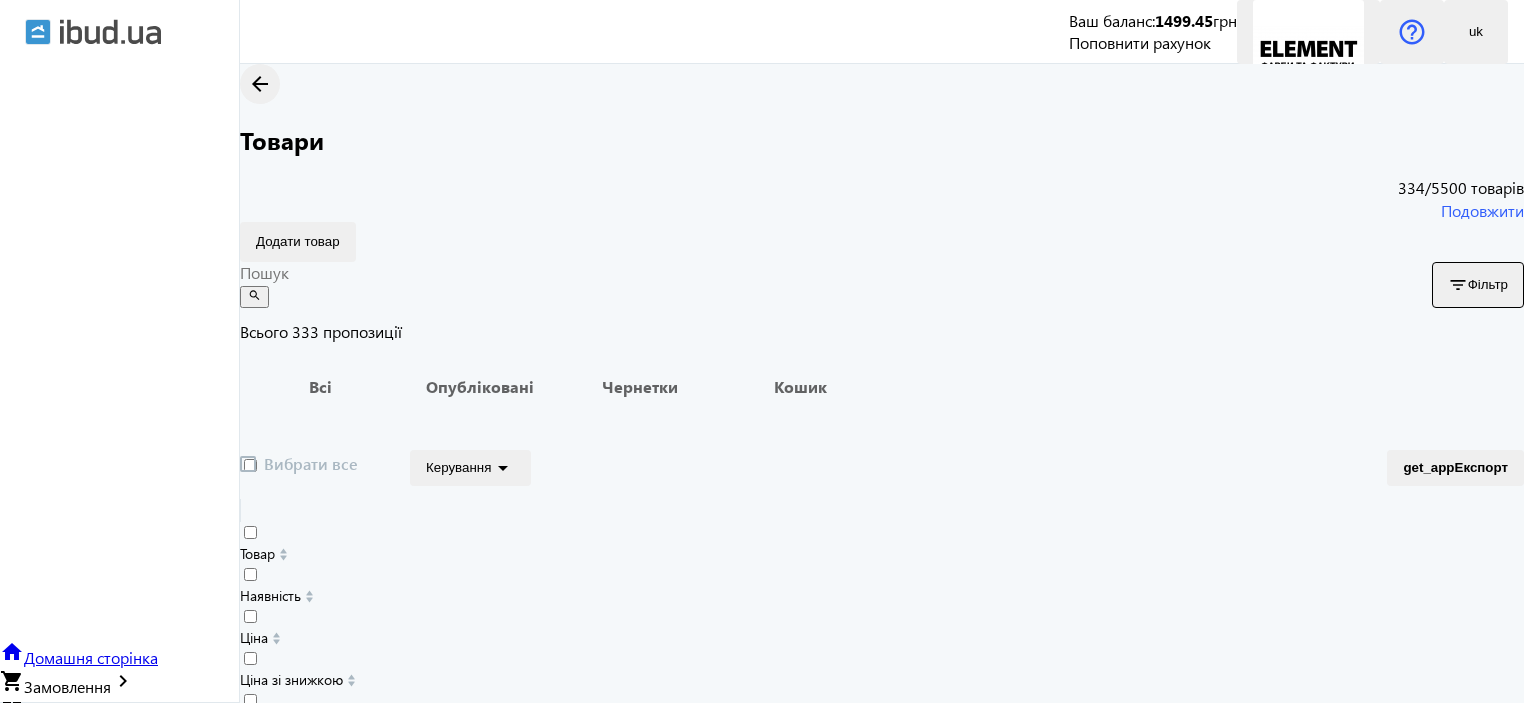 click on "Товари" at bounding box center (24, 738) 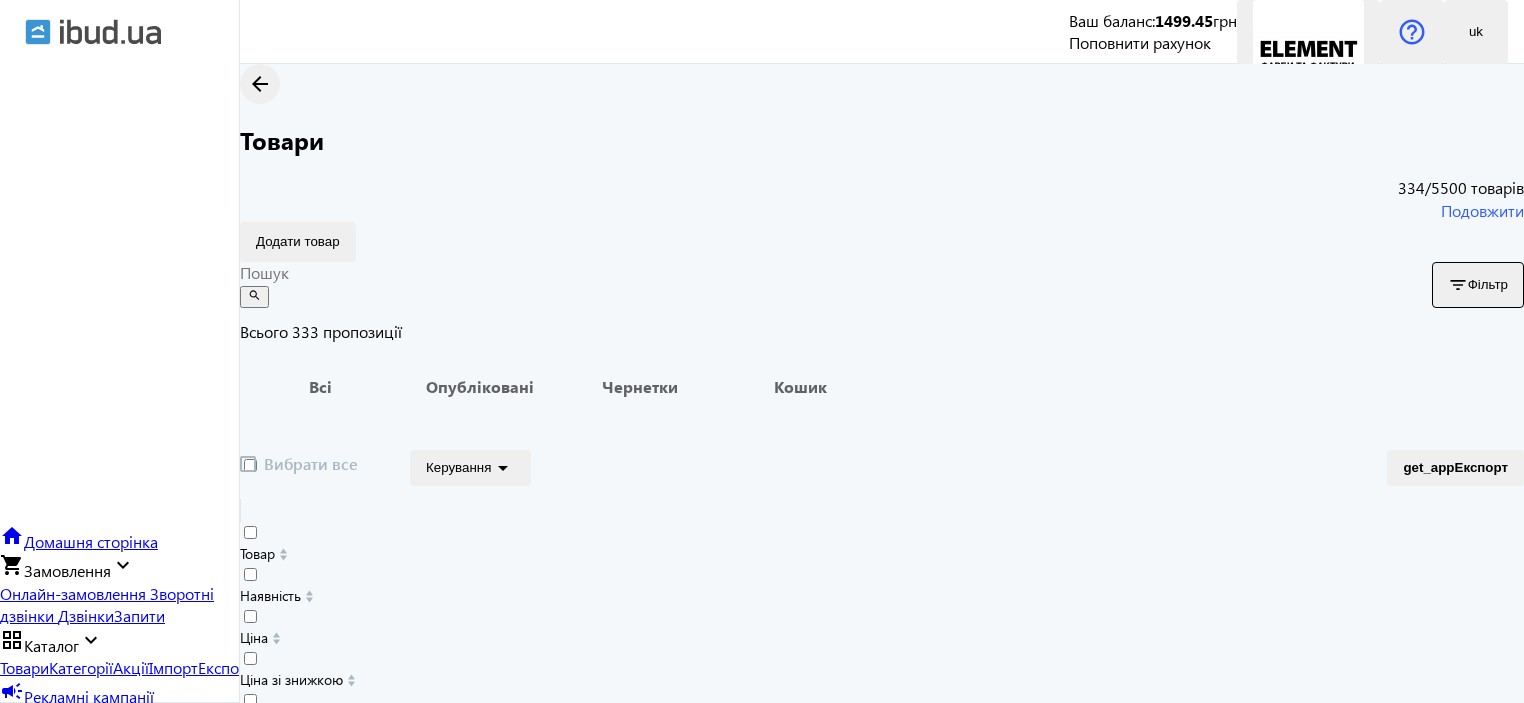 scroll, scrollTop: 248, scrollLeft: 0, axis: vertical 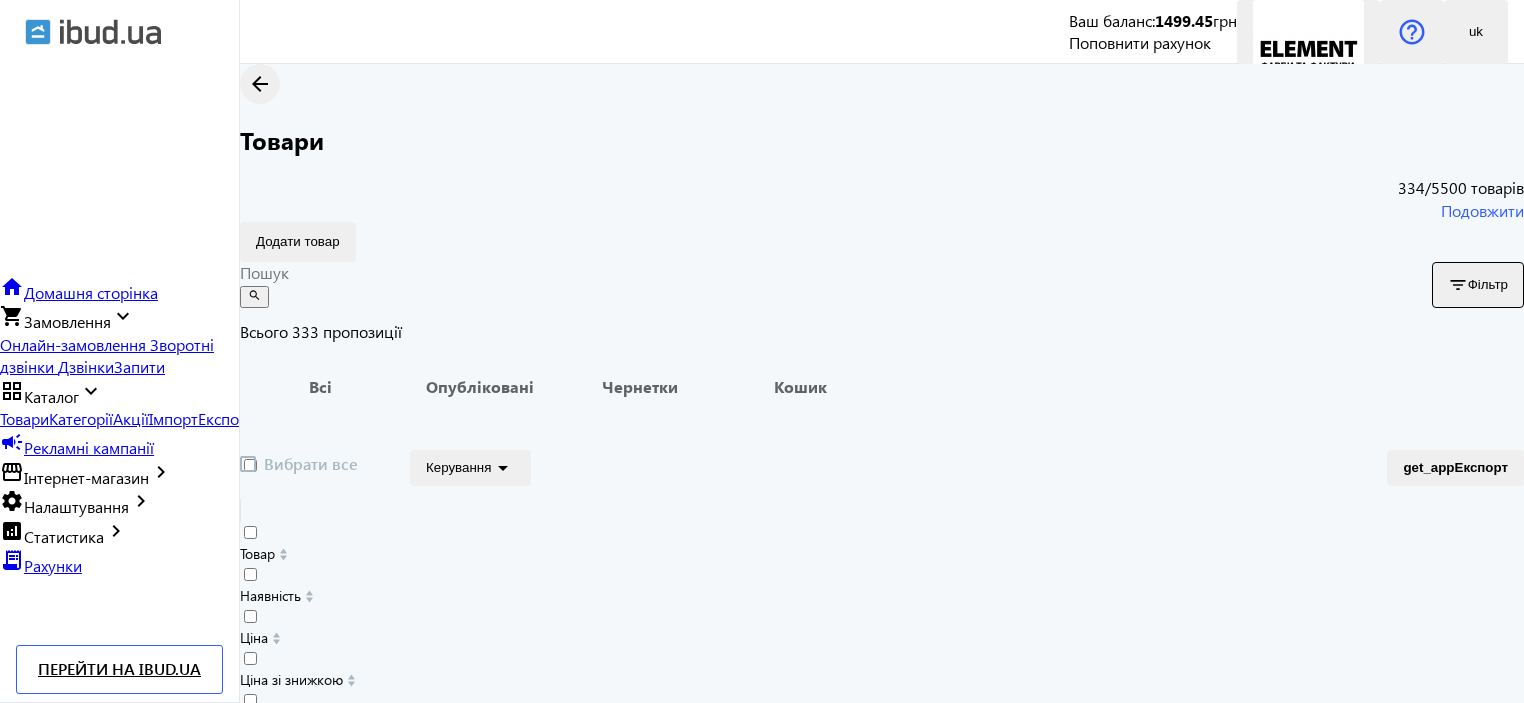 click on "Експорт" at bounding box center (226, 418) 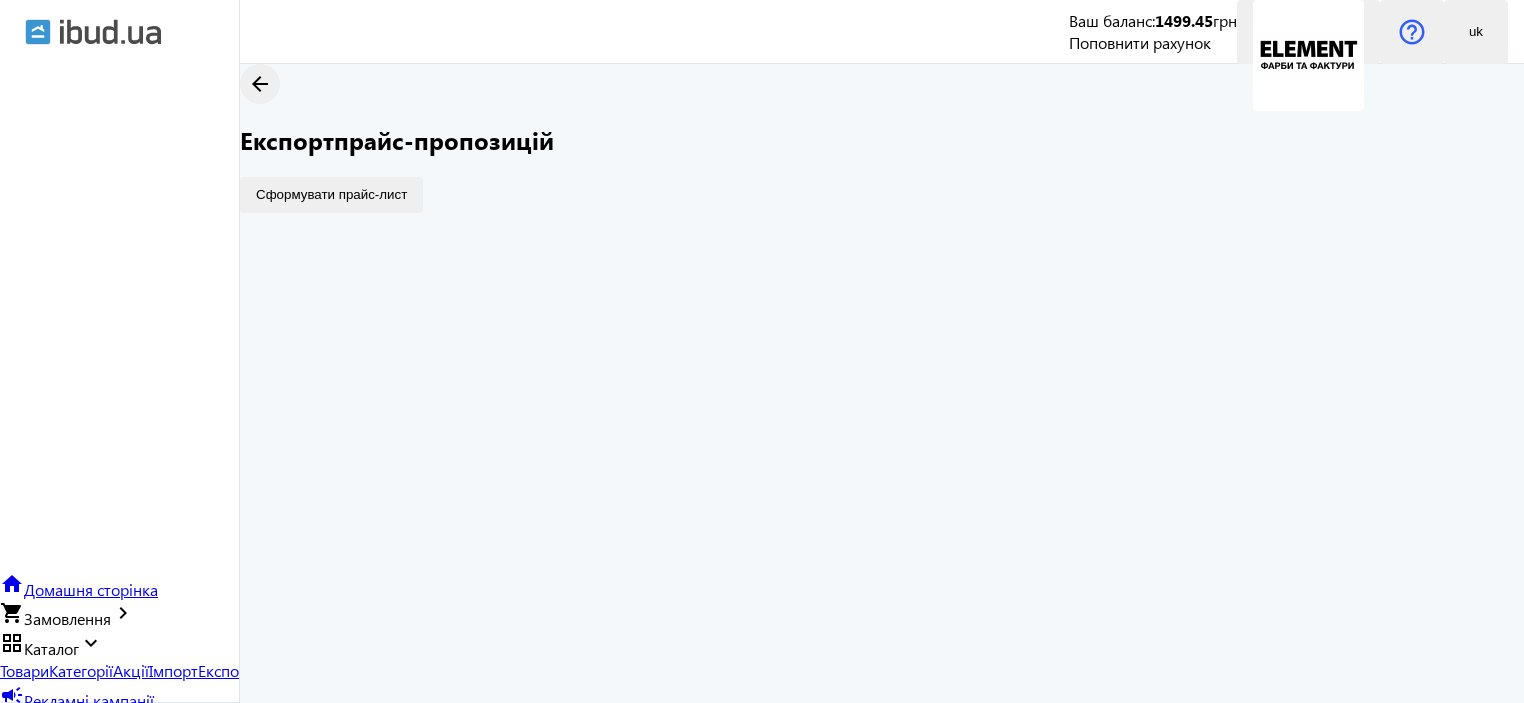 scroll, scrollTop: 0, scrollLeft: 0, axis: both 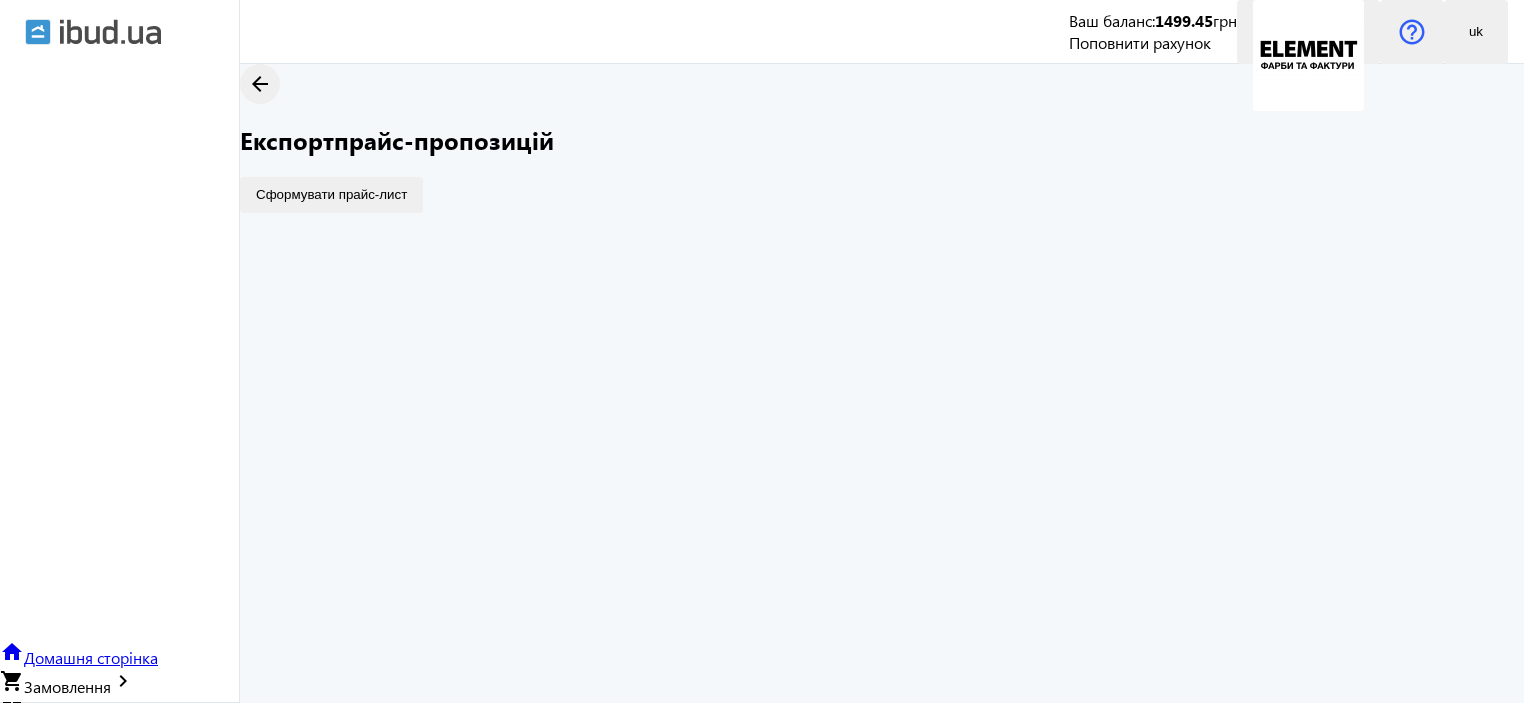 click on "Імпорт" at bounding box center (173, 738) 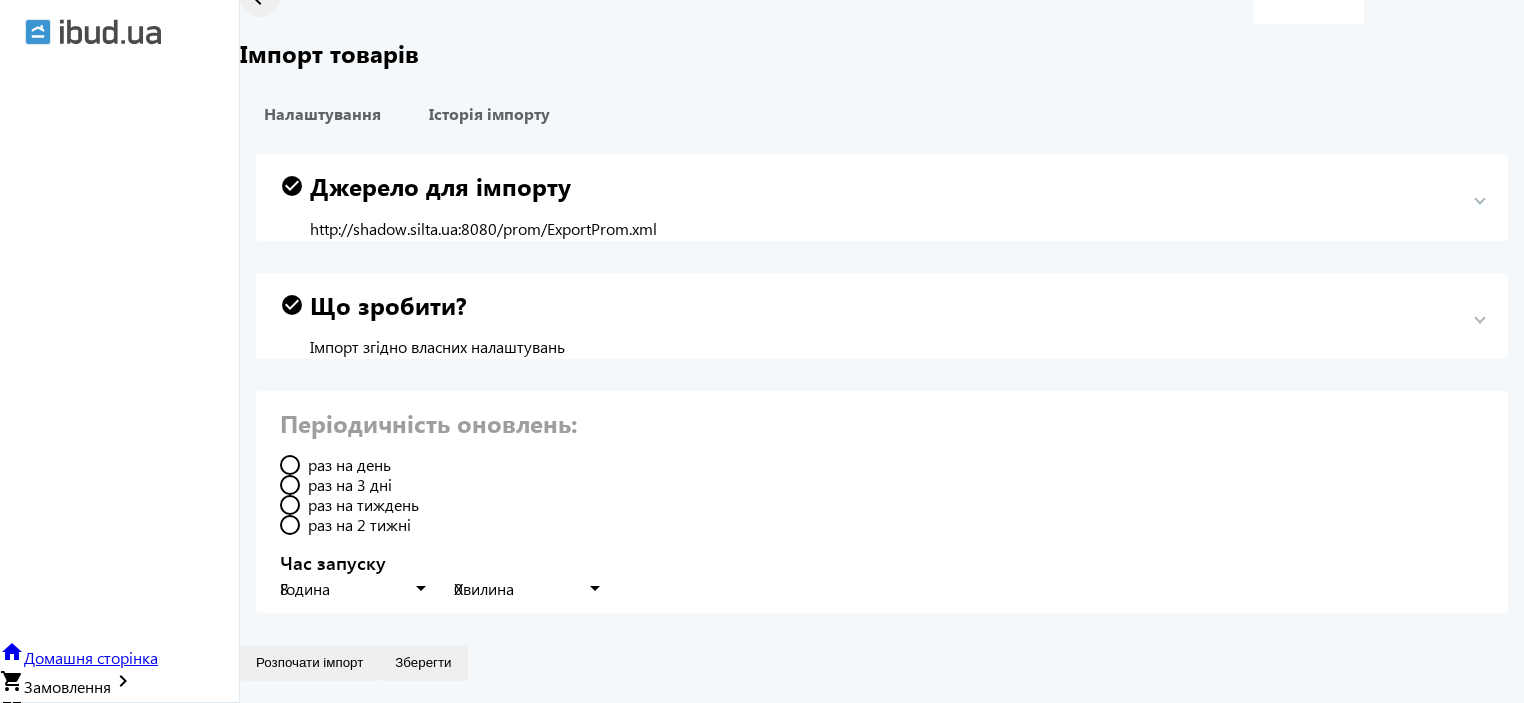 scroll, scrollTop: 0, scrollLeft: 0, axis: both 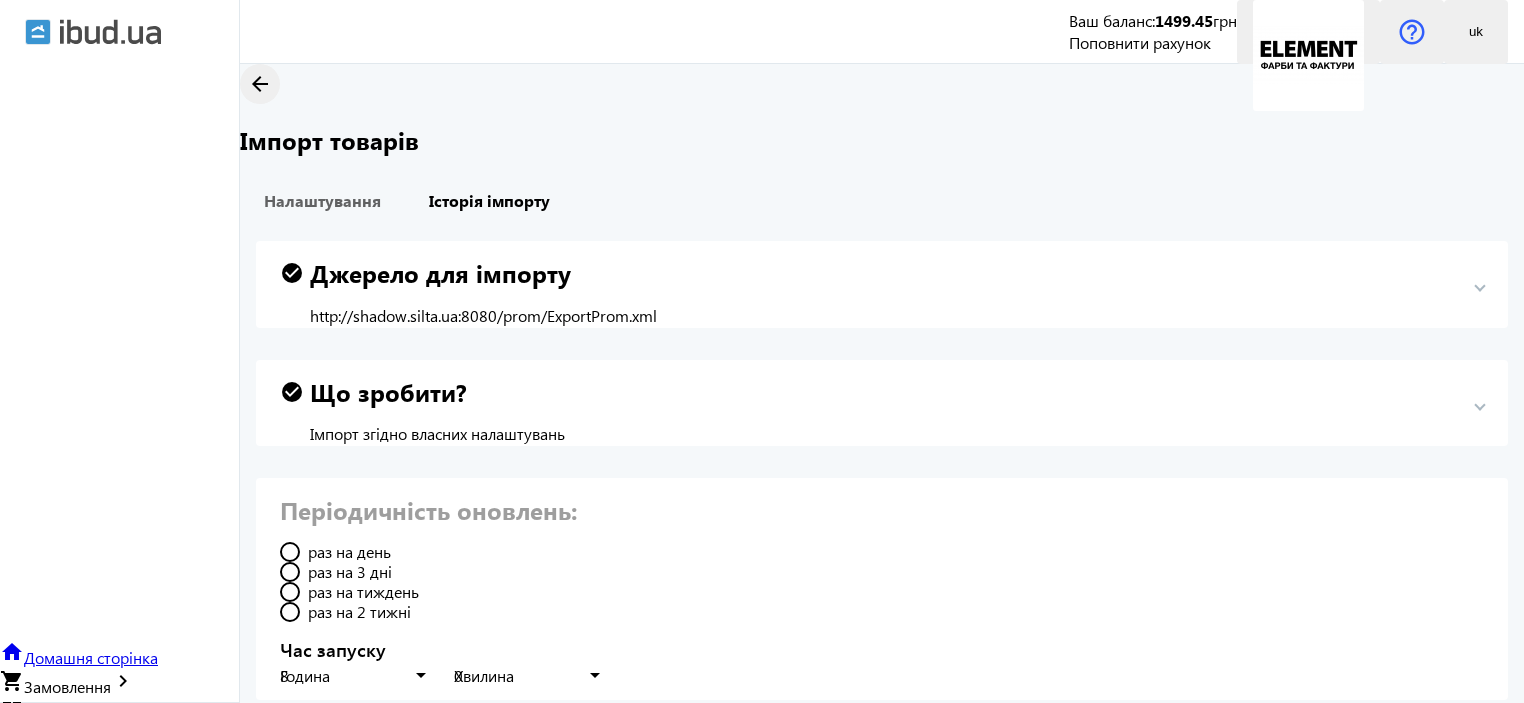 click on "Історія імпорту" at bounding box center [489, 201] 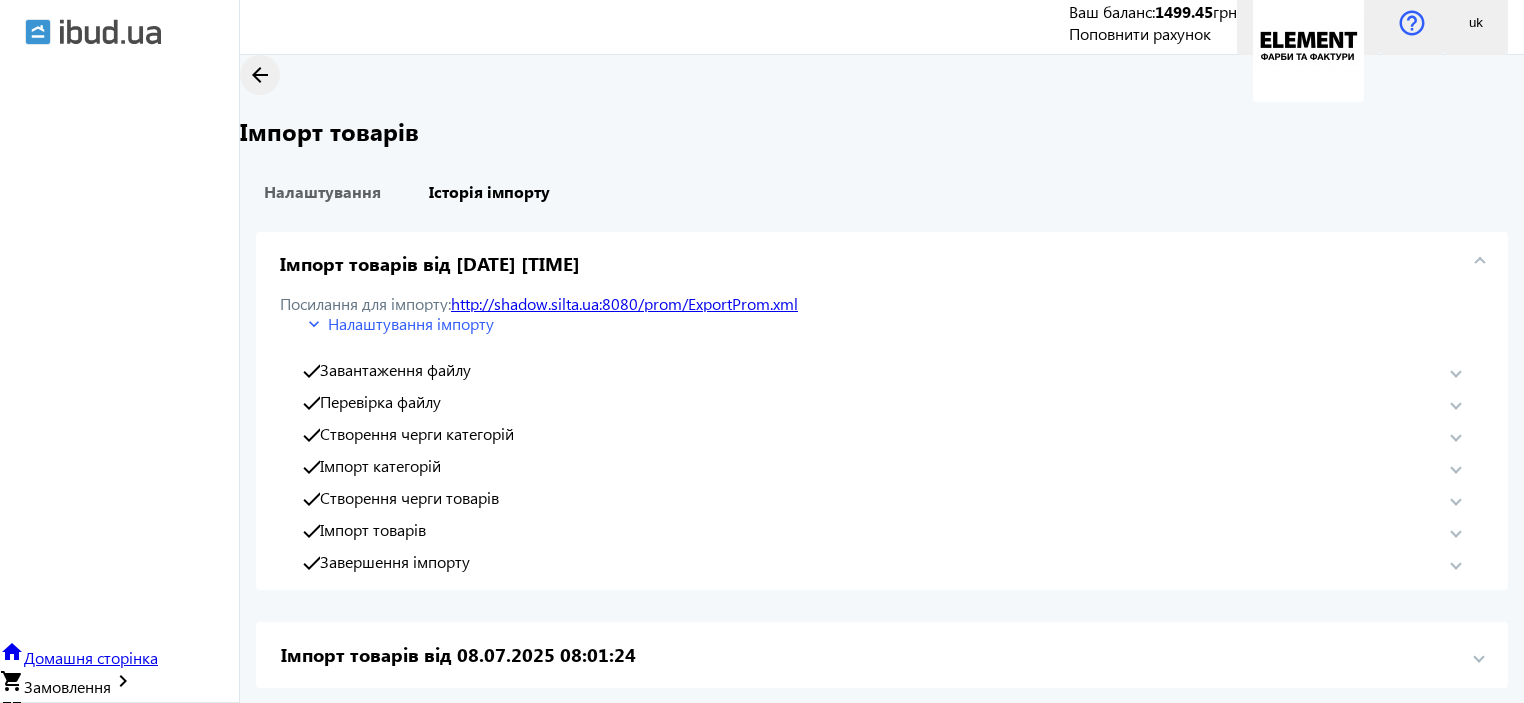 scroll, scrollTop: 0, scrollLeft: 0, axis: both 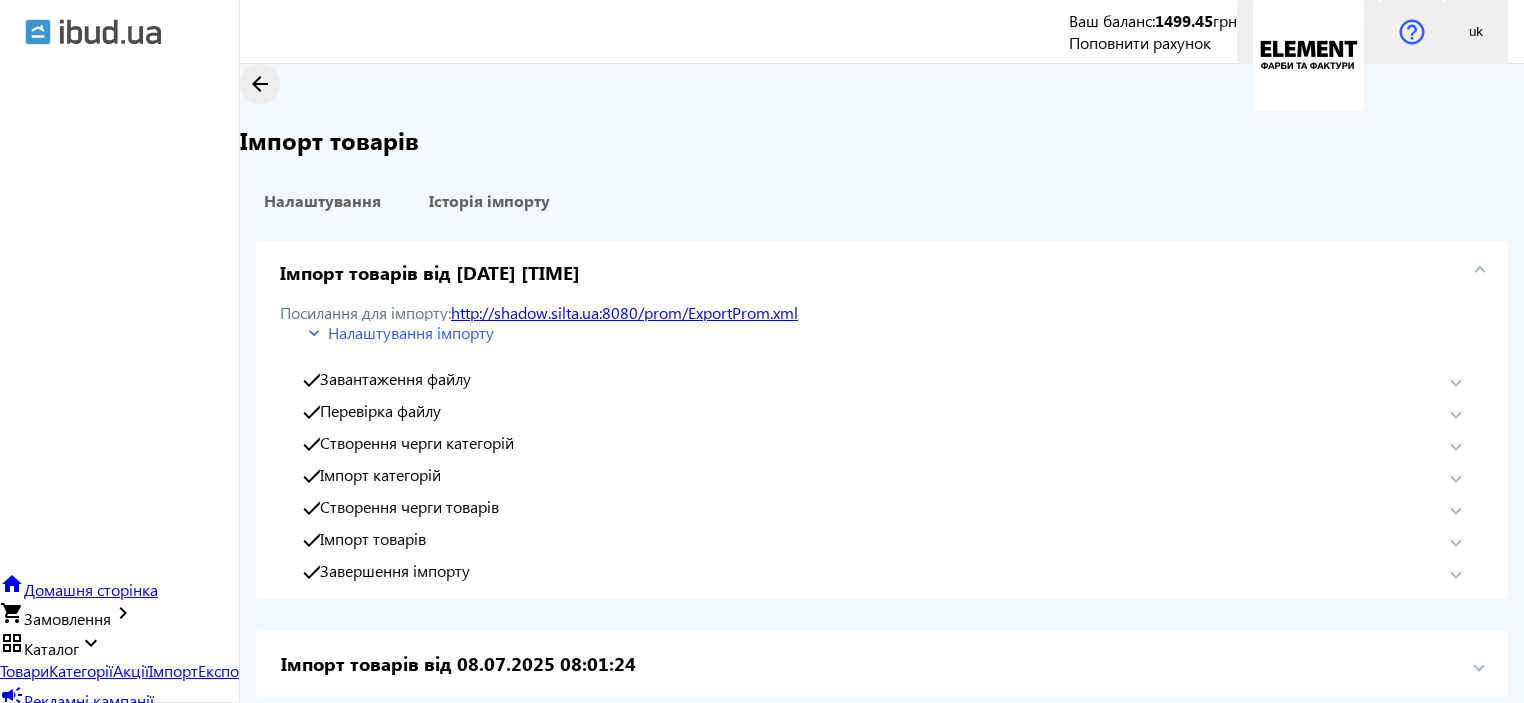 click on "settings Налаштування keyboard_arrow_right" at bounding box center [76, 758] 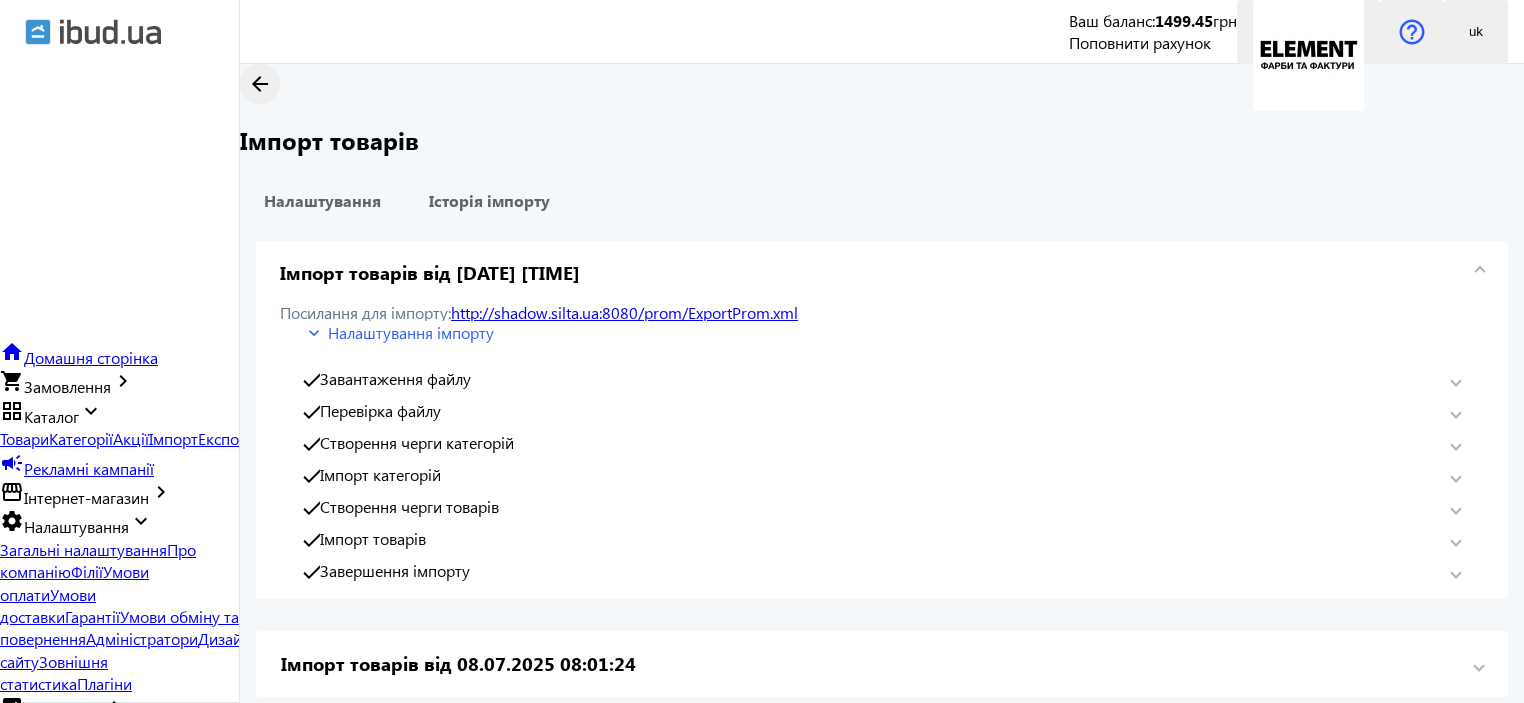 click on "Загальні налаштування" at bounding box center [83, 549] 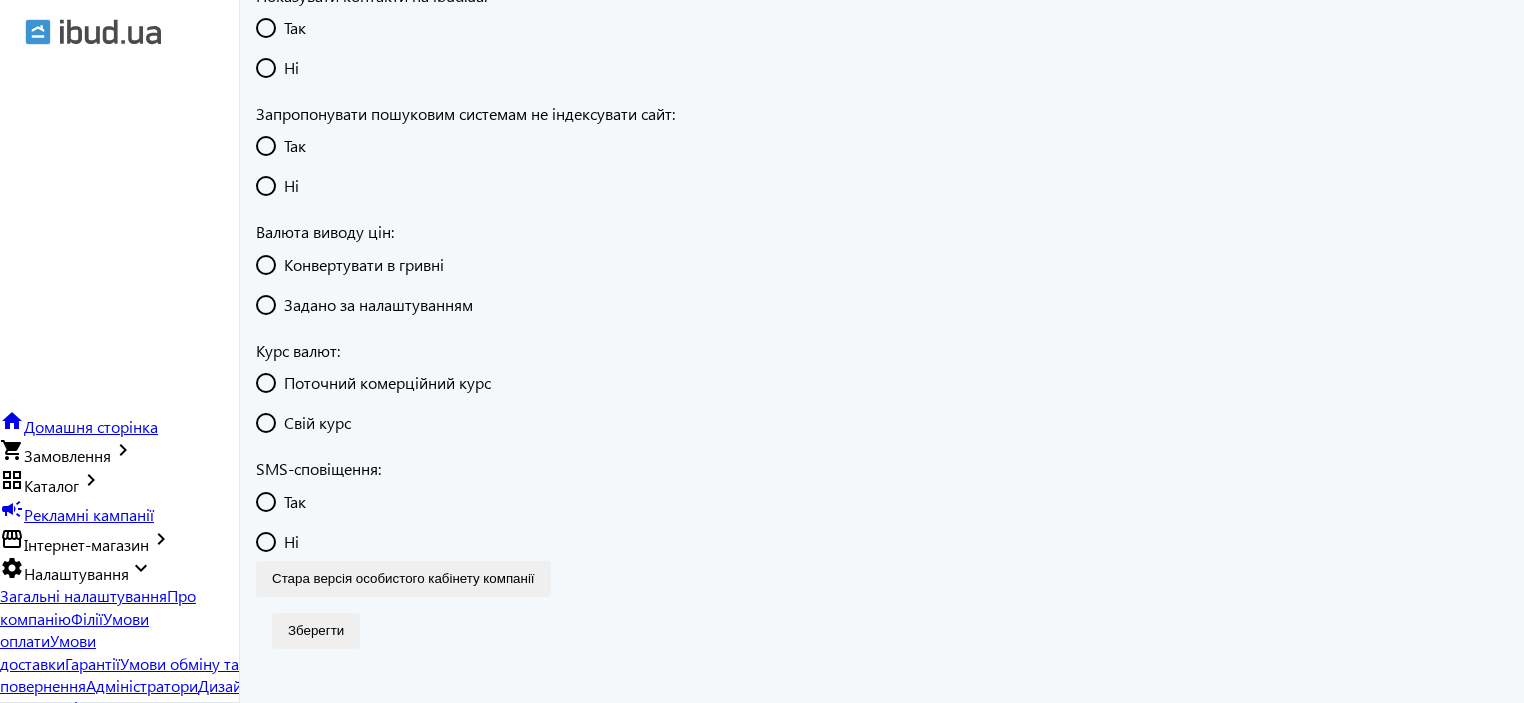 scroll, scrollTop: 632, scrollLeft: 0, axis: vertical 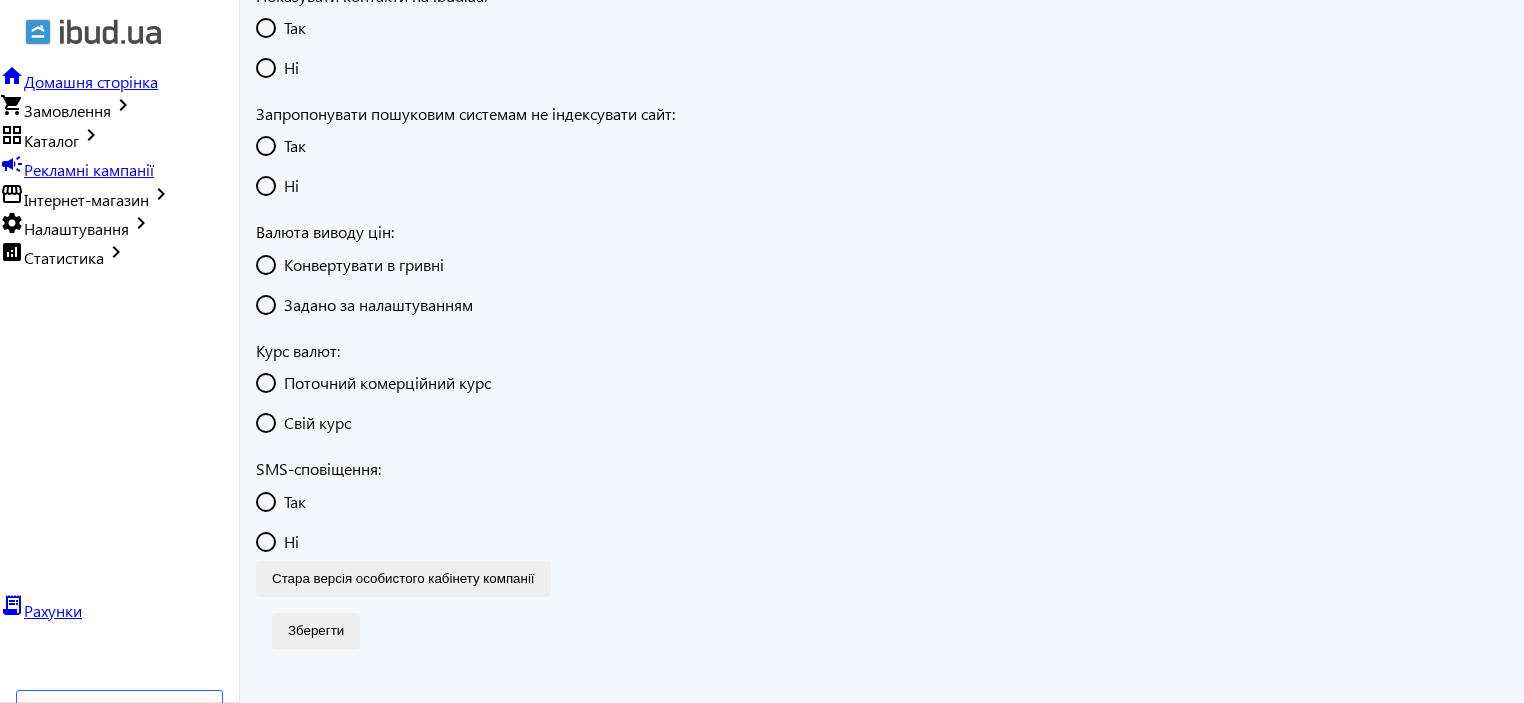 click on "Статистика" at bounding box center [64, 257] 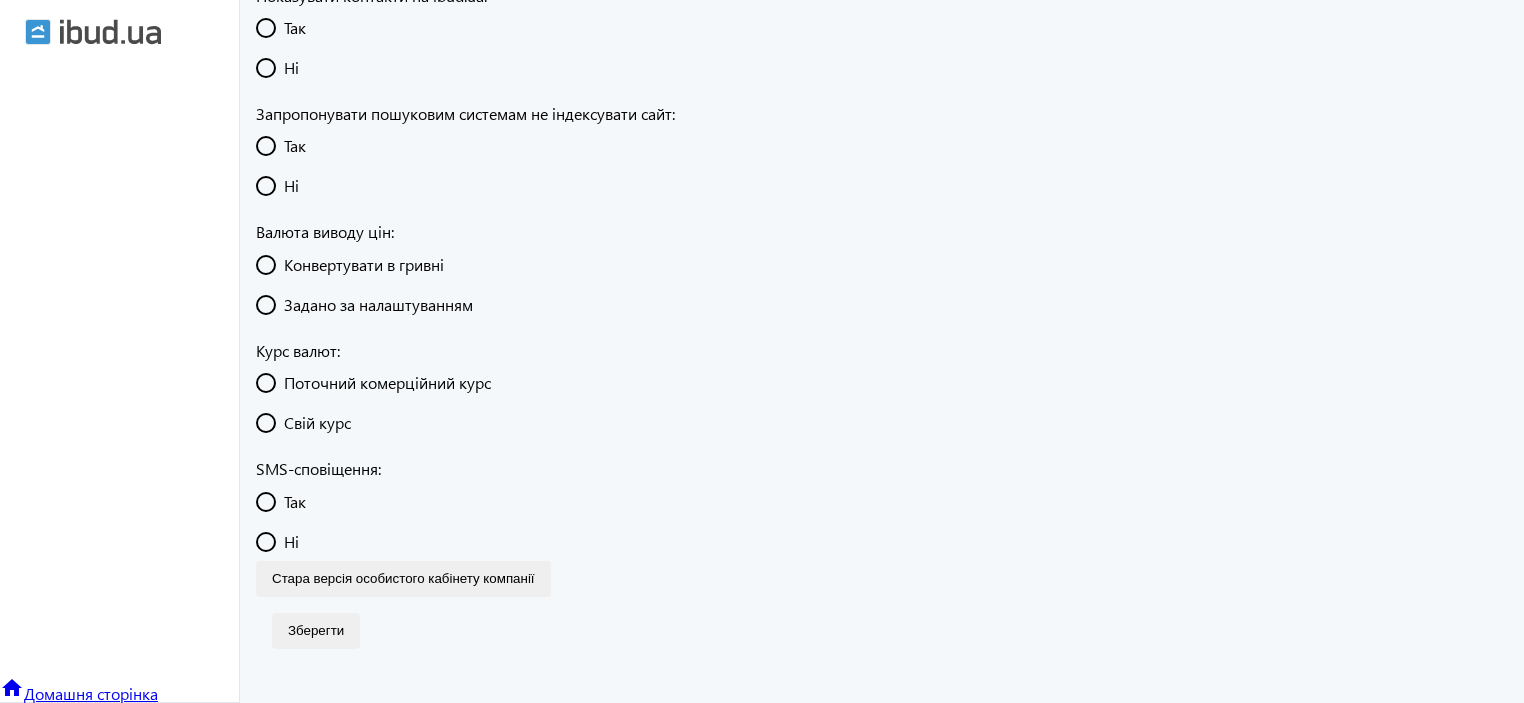 click on "Огляд" at bounding box center (21, 899) 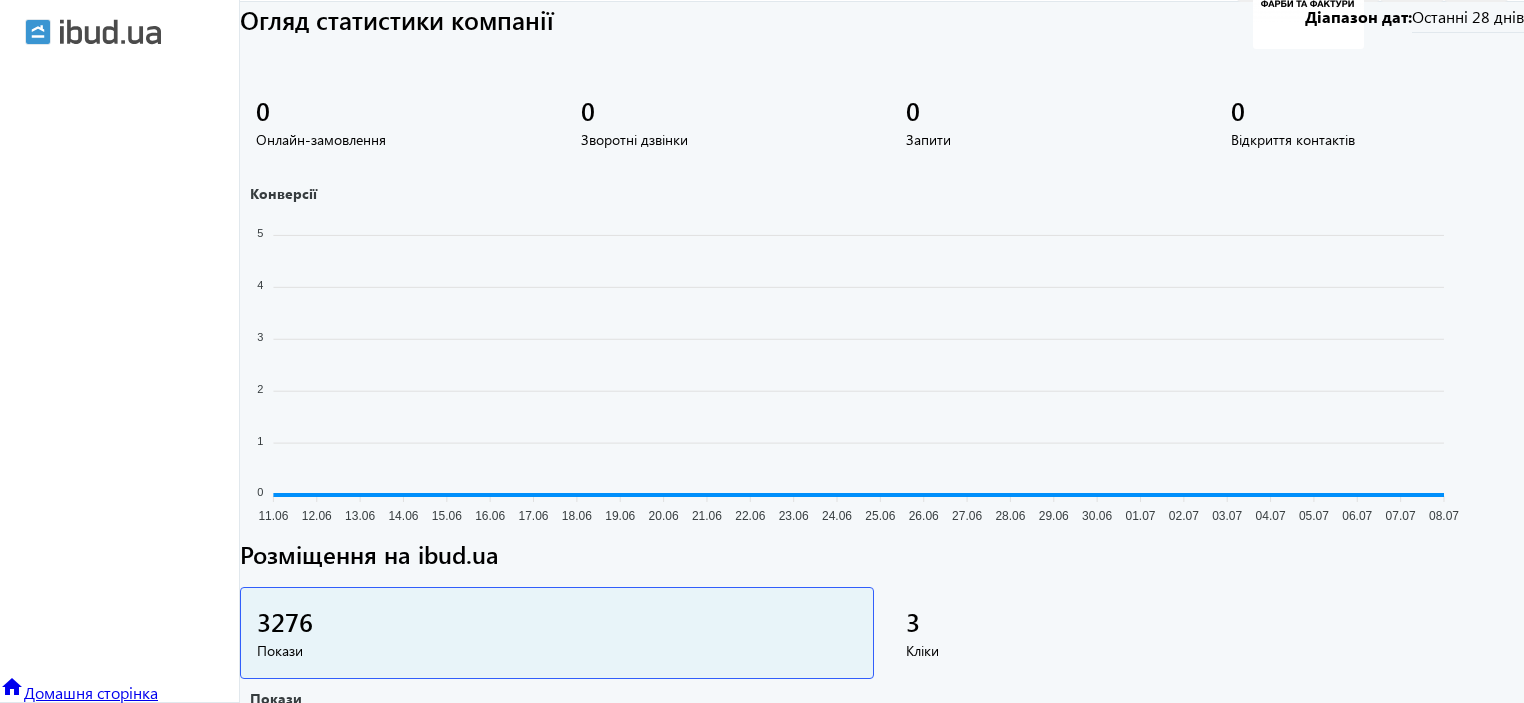 scroll, scrollTop: 0, scrollLeft: 0, axis: both 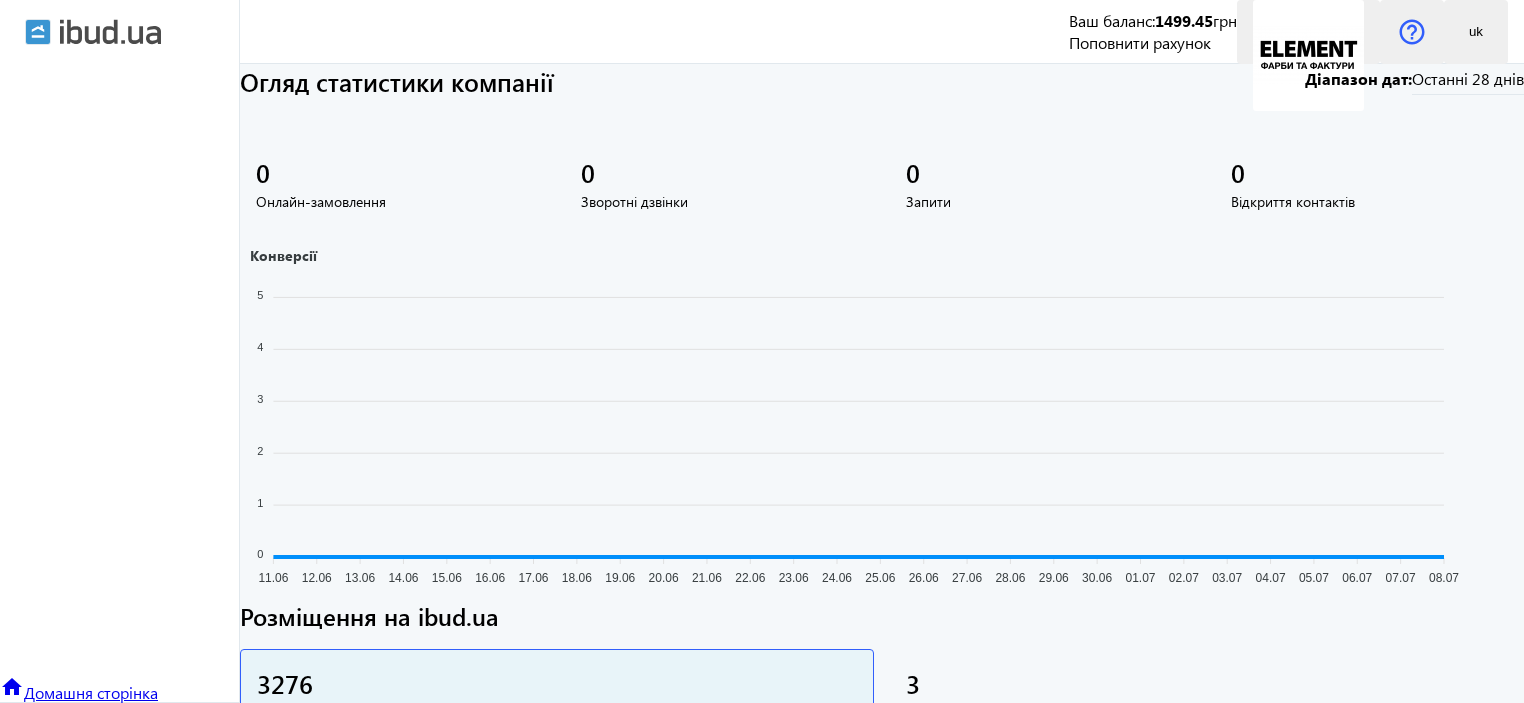 click on "Каталог" at bounding box center (51, 751) 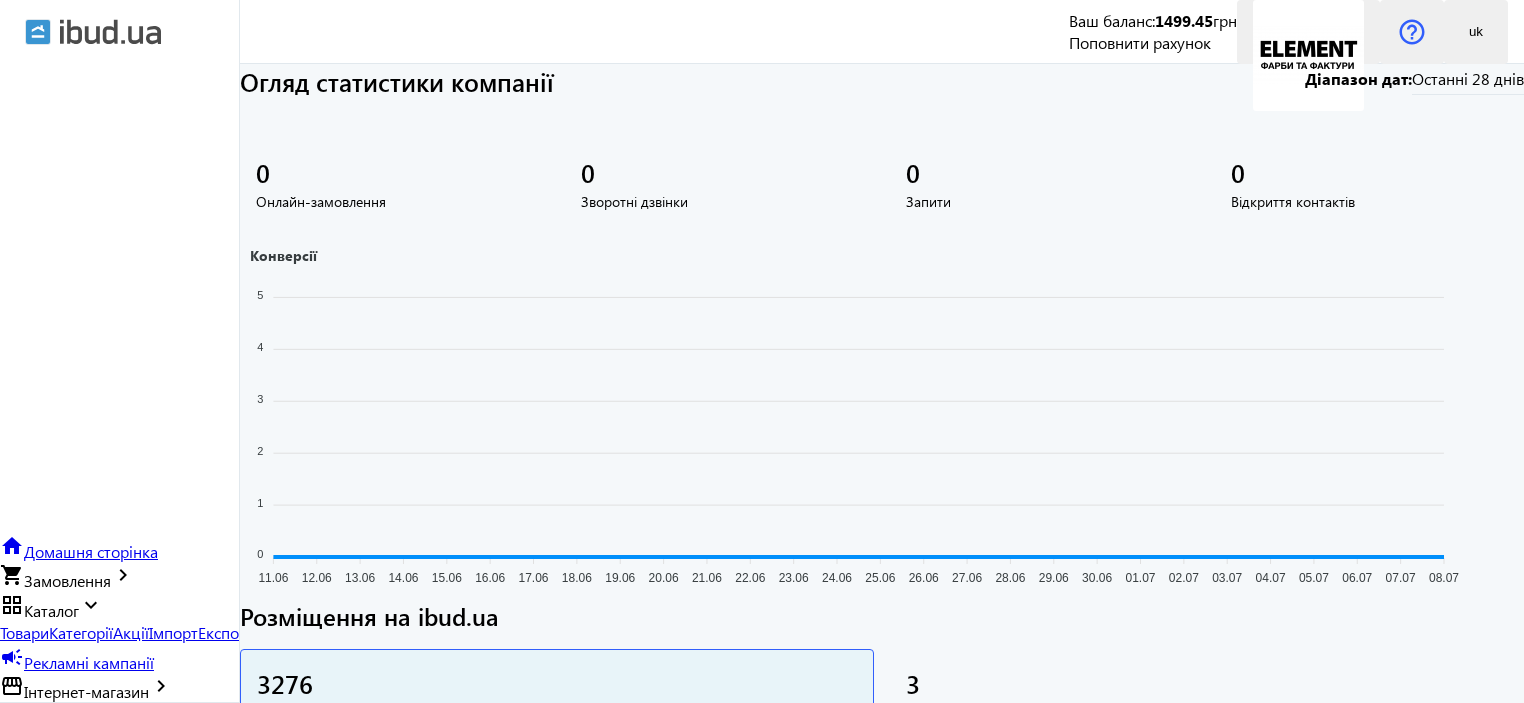 click on "Каталог" at bounding box center [51, 610] 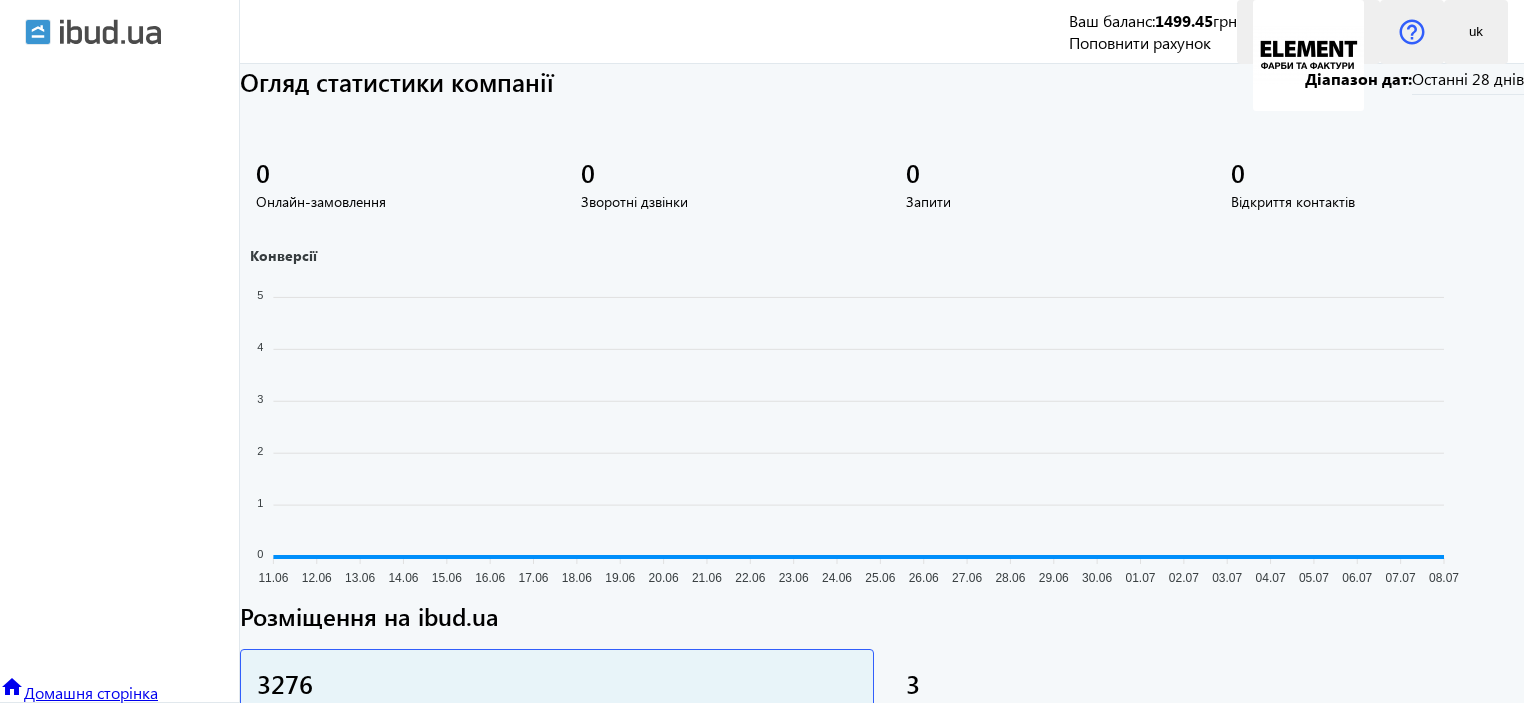click on "Каталог" at bounding box center [51, 751] 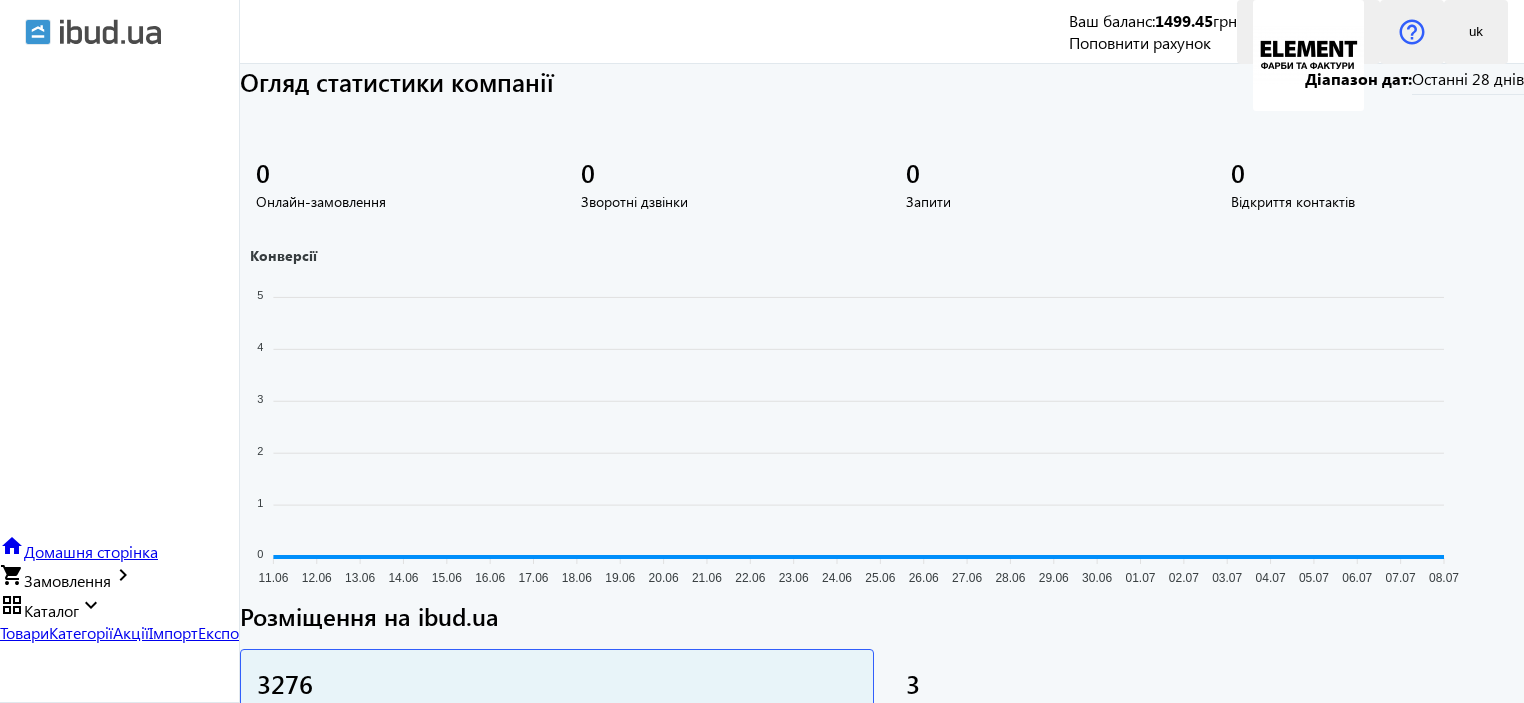 click on "Експорт" at bounding box center [226, 632] 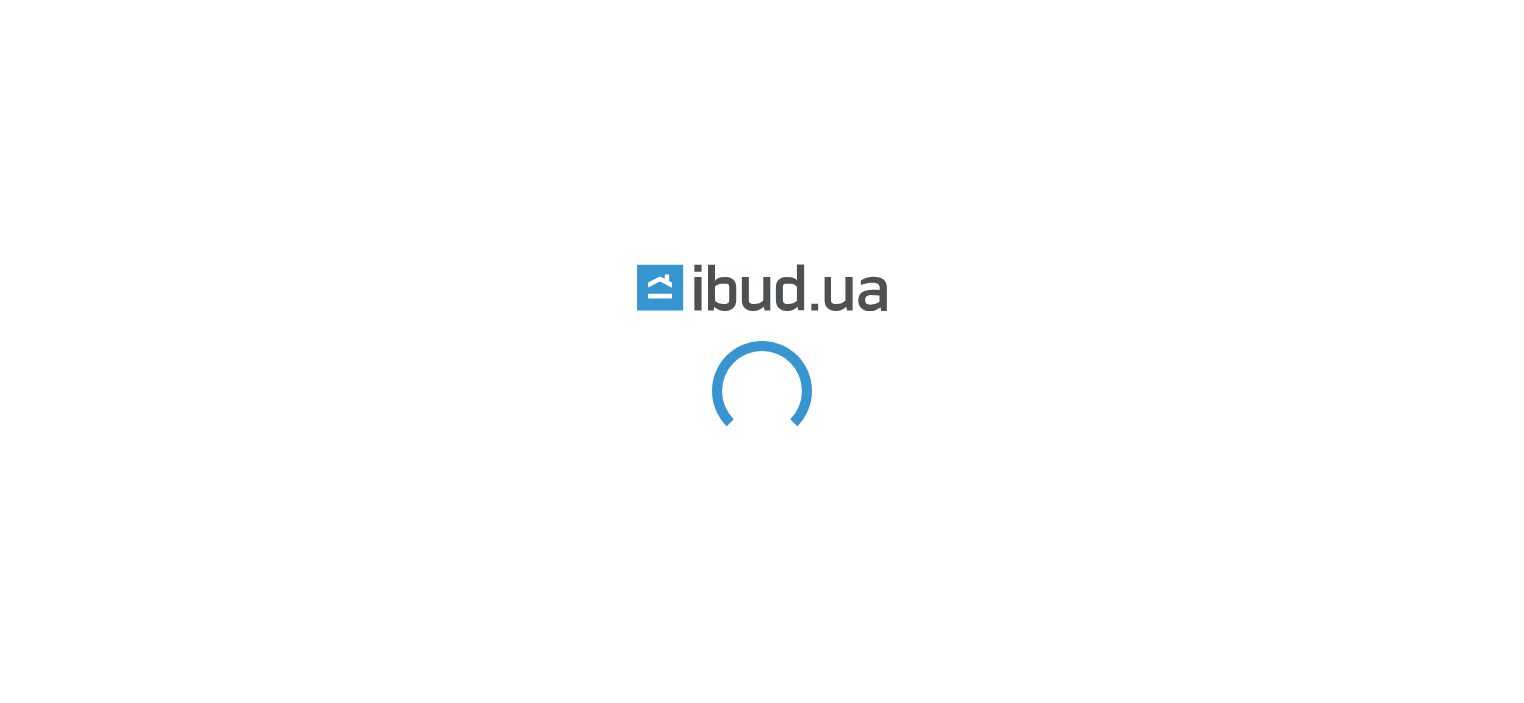 scroll, scrollTop: 0, scrollLeft: 0, axis: both 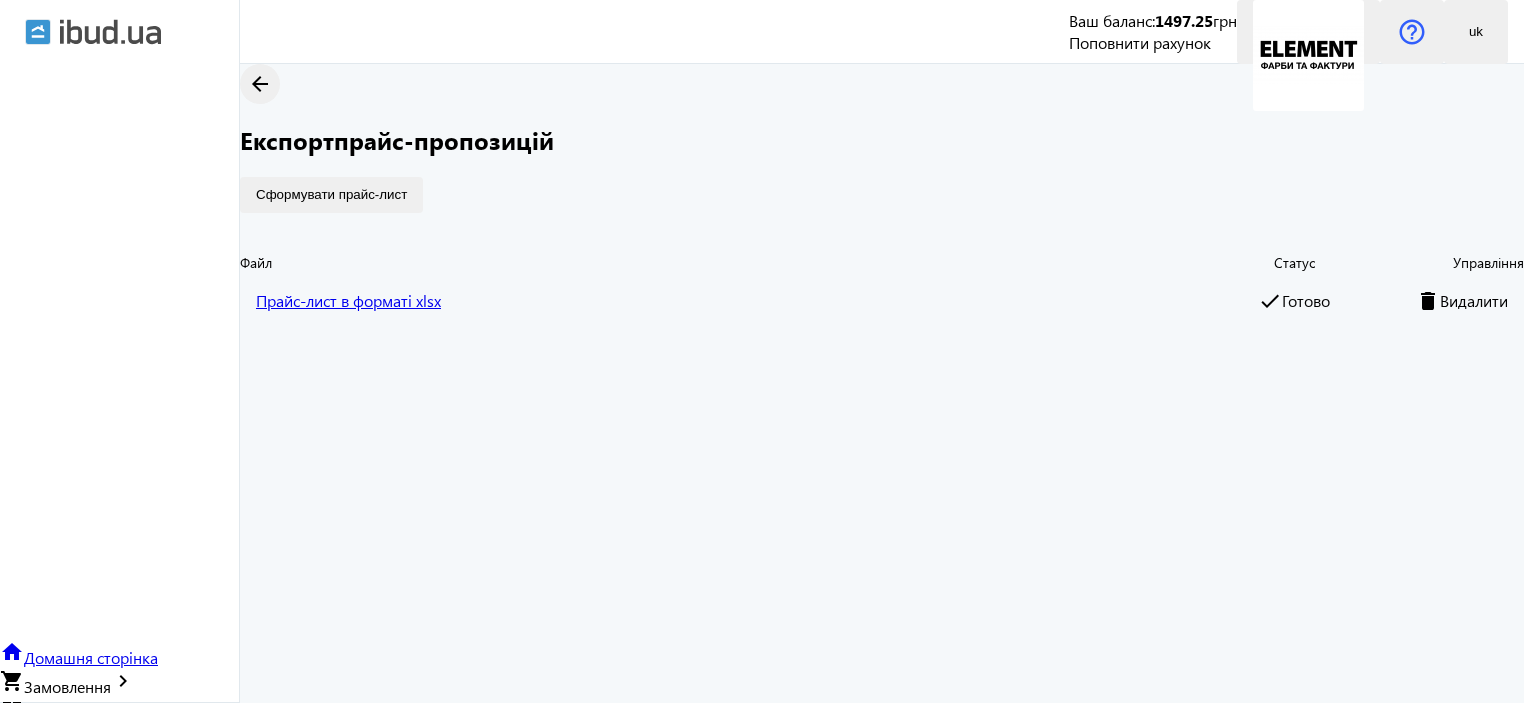 click on "Імпорт" at bounding box center [173, 738] 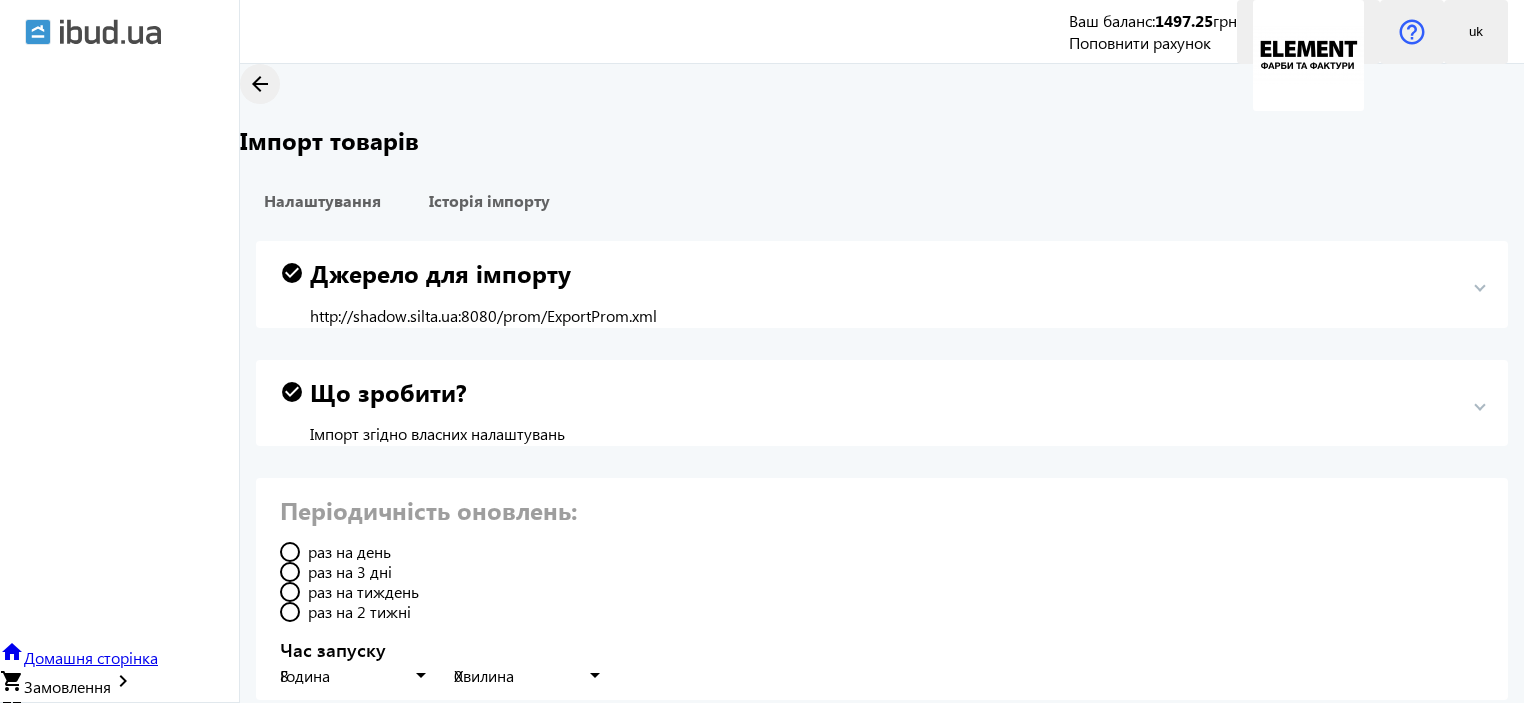 click on "Експорт" at bounding box center (226, 738) 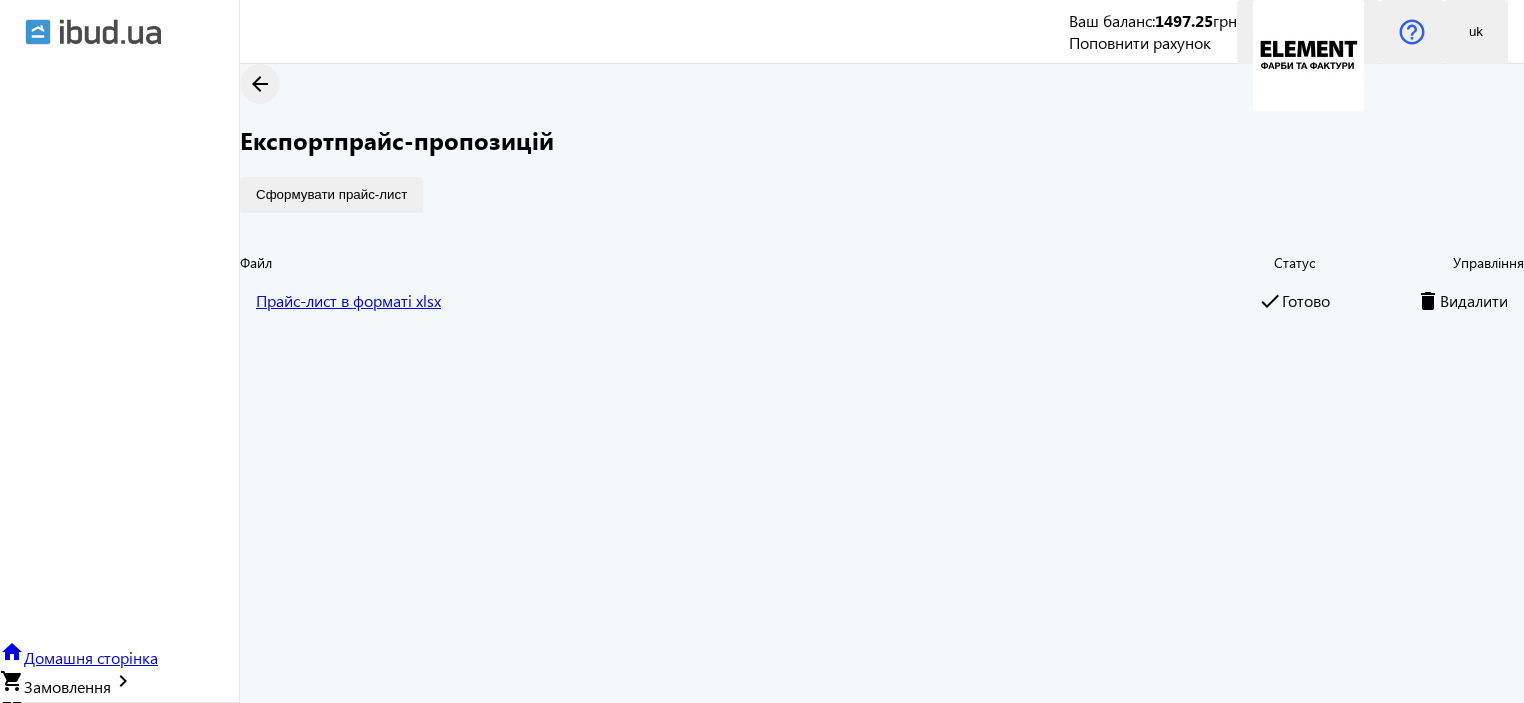 click on "Імпорт" at bounding box center [173, 738] 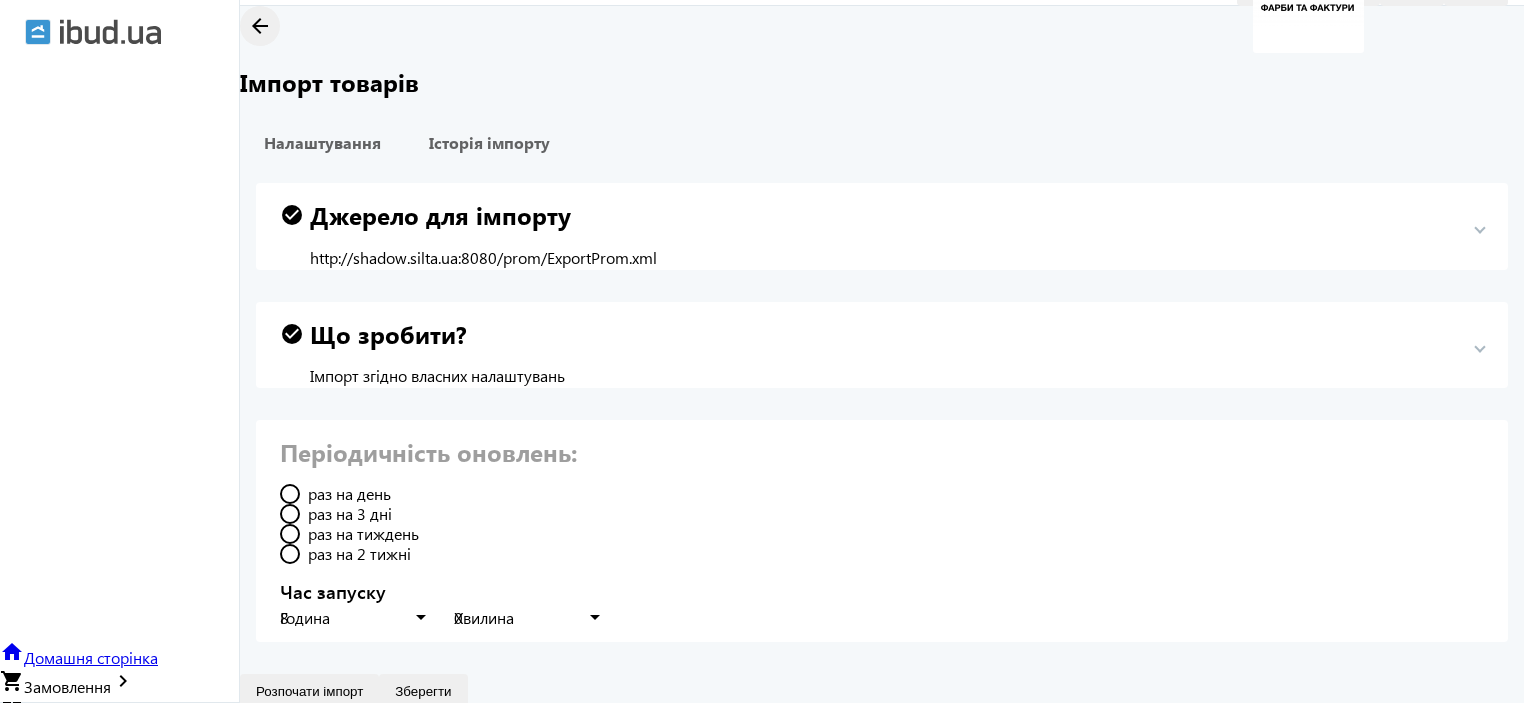 scroll, scrollTop: 0, scrollLeft: 0, axis: both 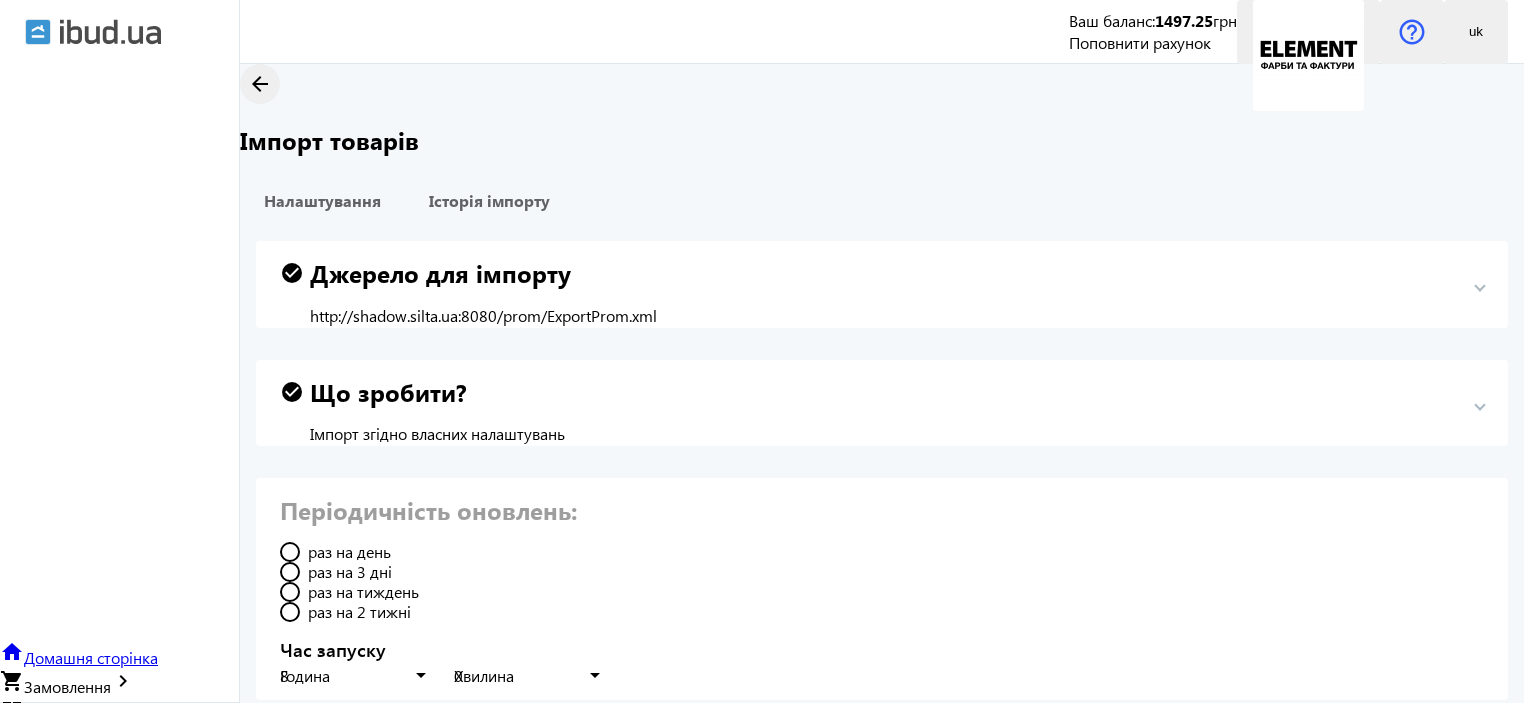 click on "Домашня сторінка" at bounding box center (91, 657) 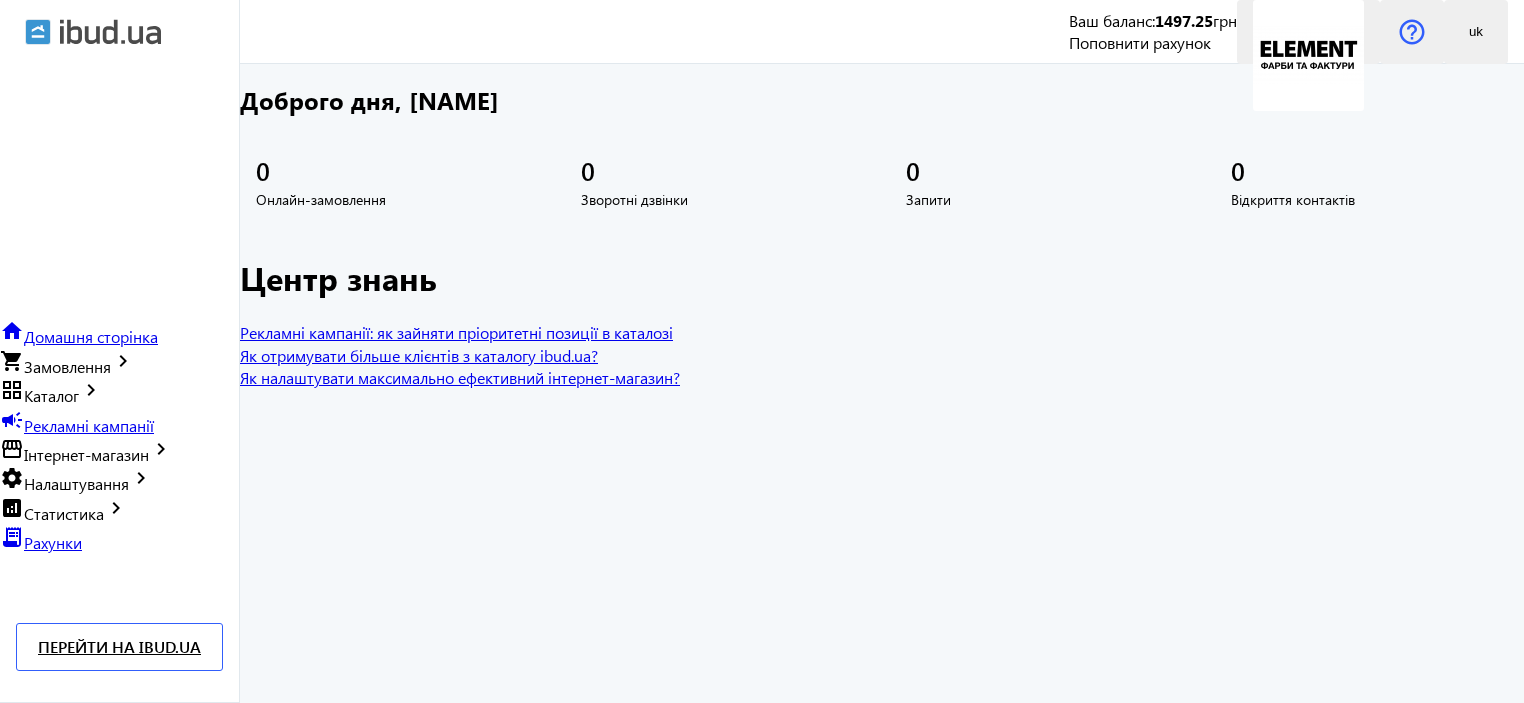 click on "Рекламні кампанії" at bounding box center [89, 425] 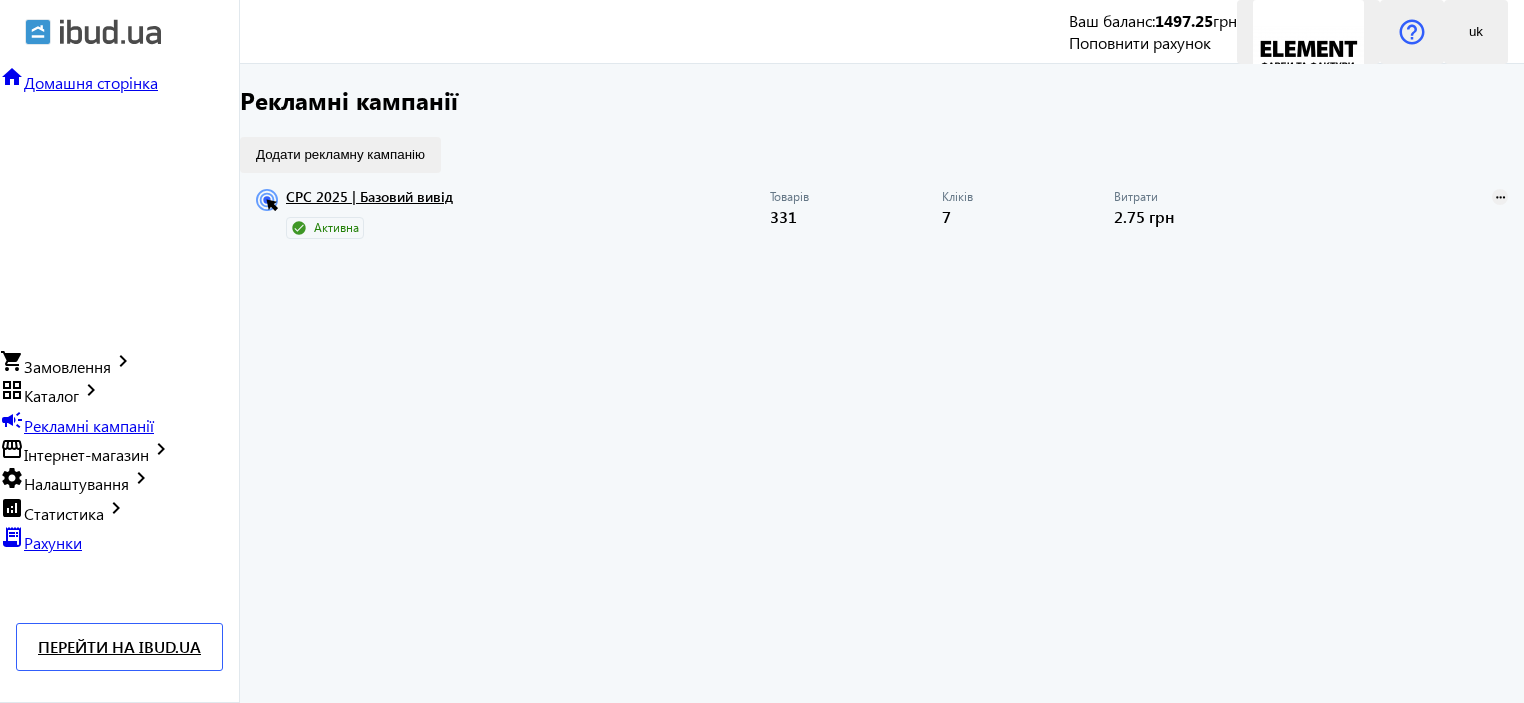 click on "Домашня сторінка" at bounding box center [91, 82] 